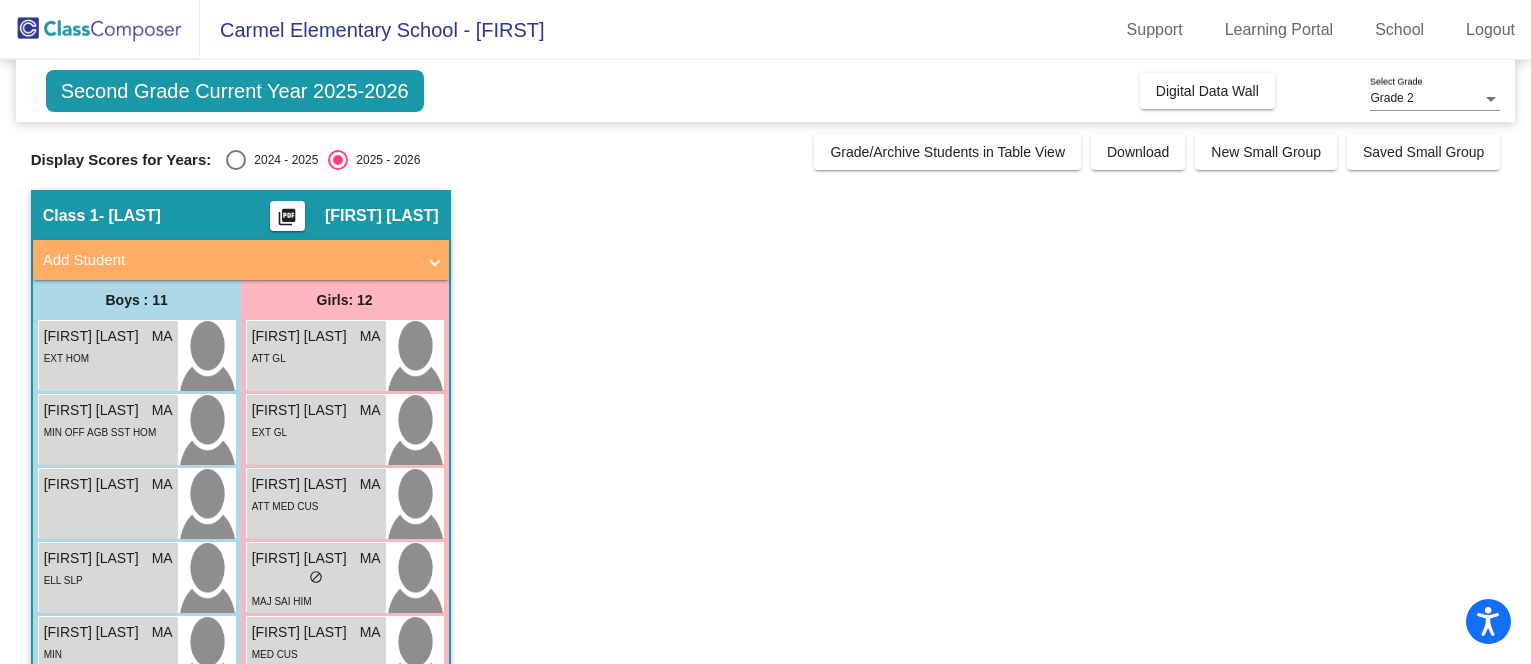 scroll, scrollTop: 0, scrollLeft: 0, axis: both 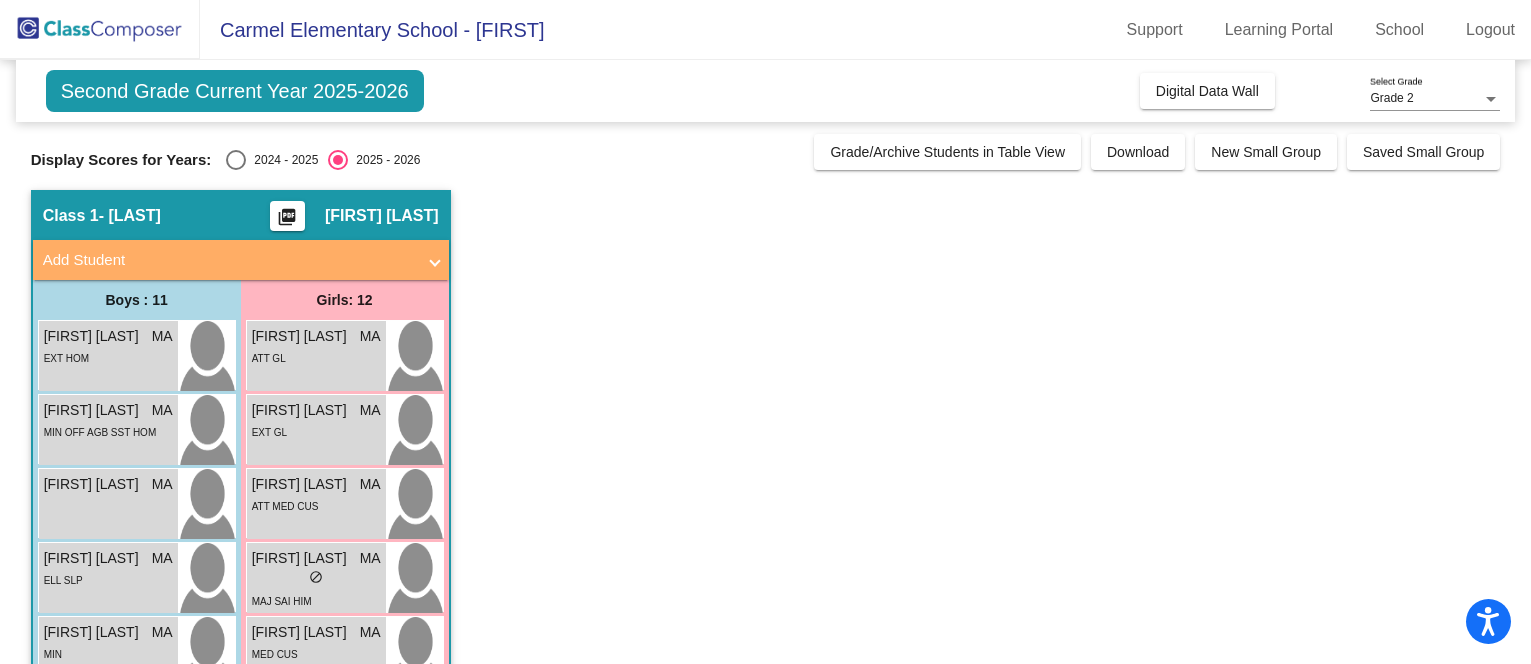 click on "Second Grade Current Year 2025-2026" 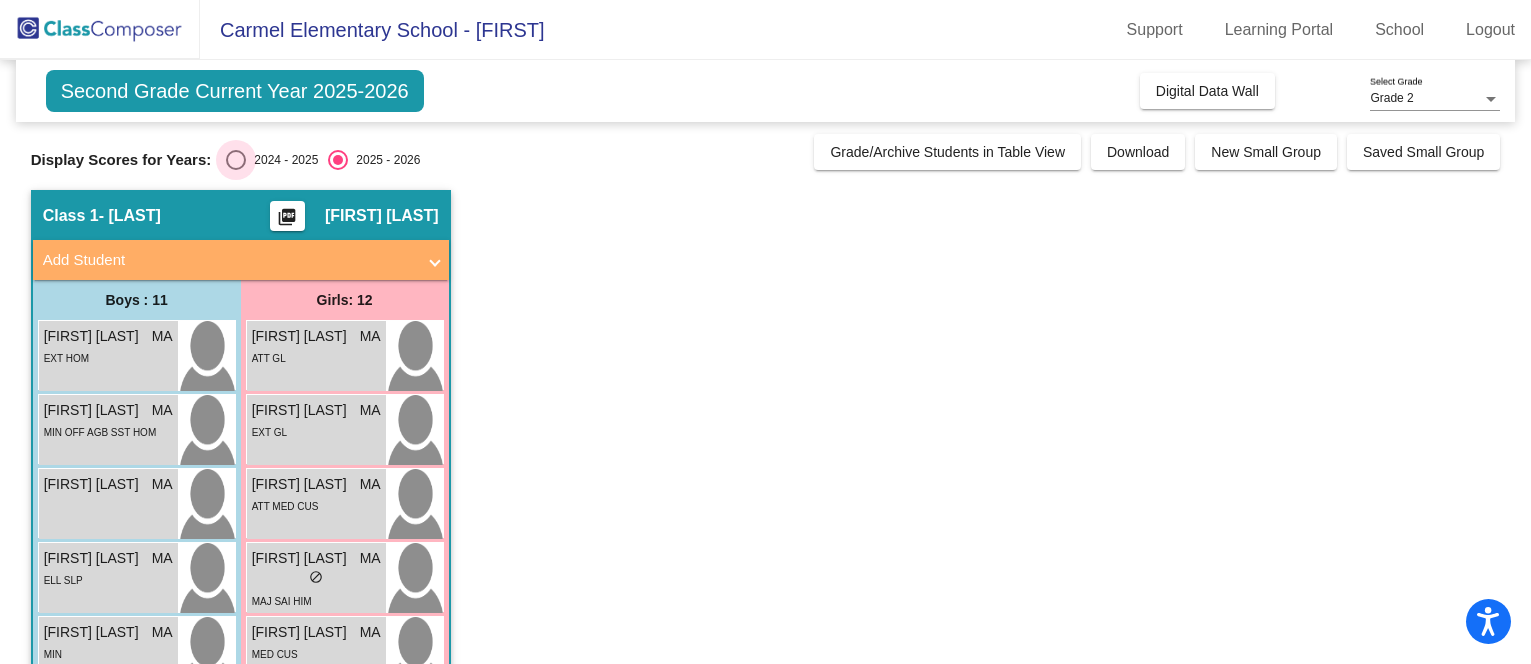 click at bounding box center (236, 160) 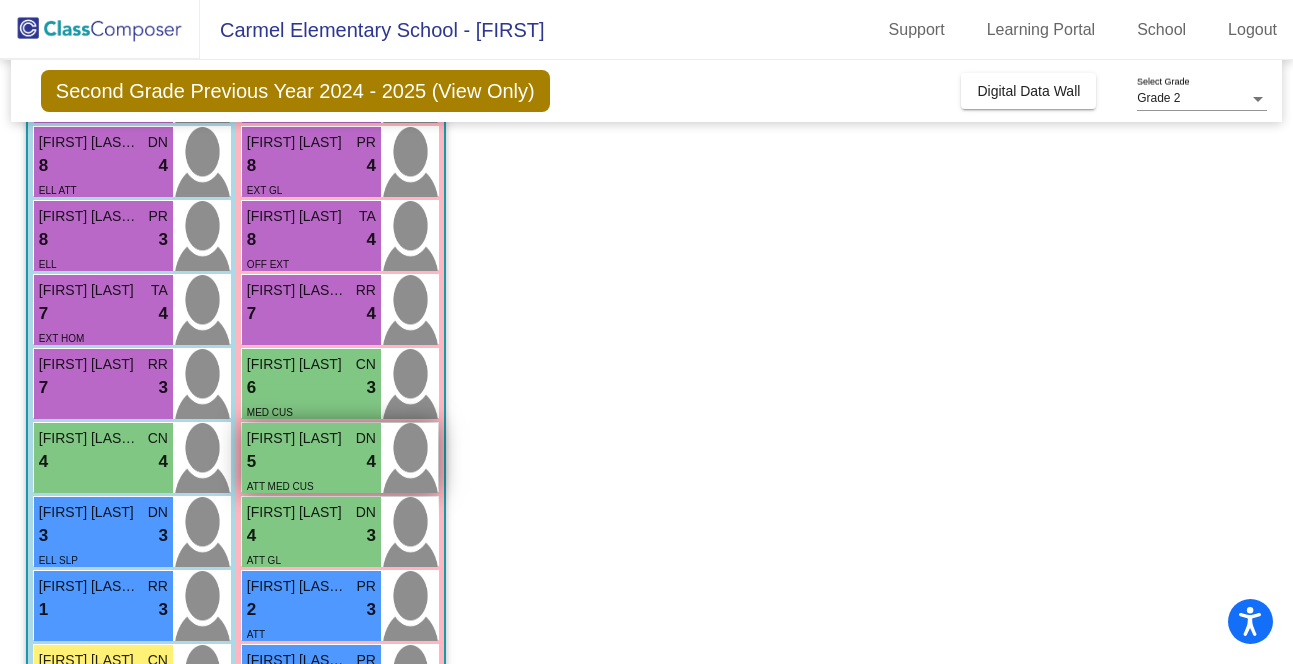 scroll, scrollTop: 0, scrollLeft: 0, axis: both 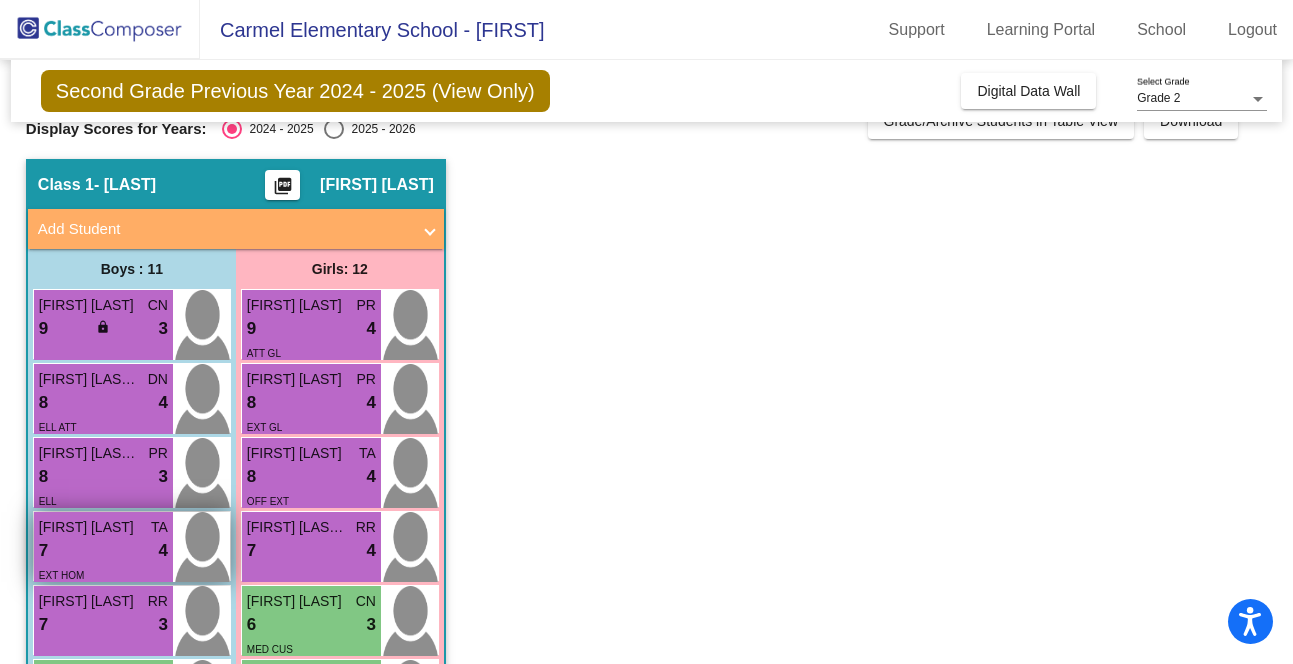 click on "7 lock do_not_disturb_alt 4" at bounding box center [103, 551] 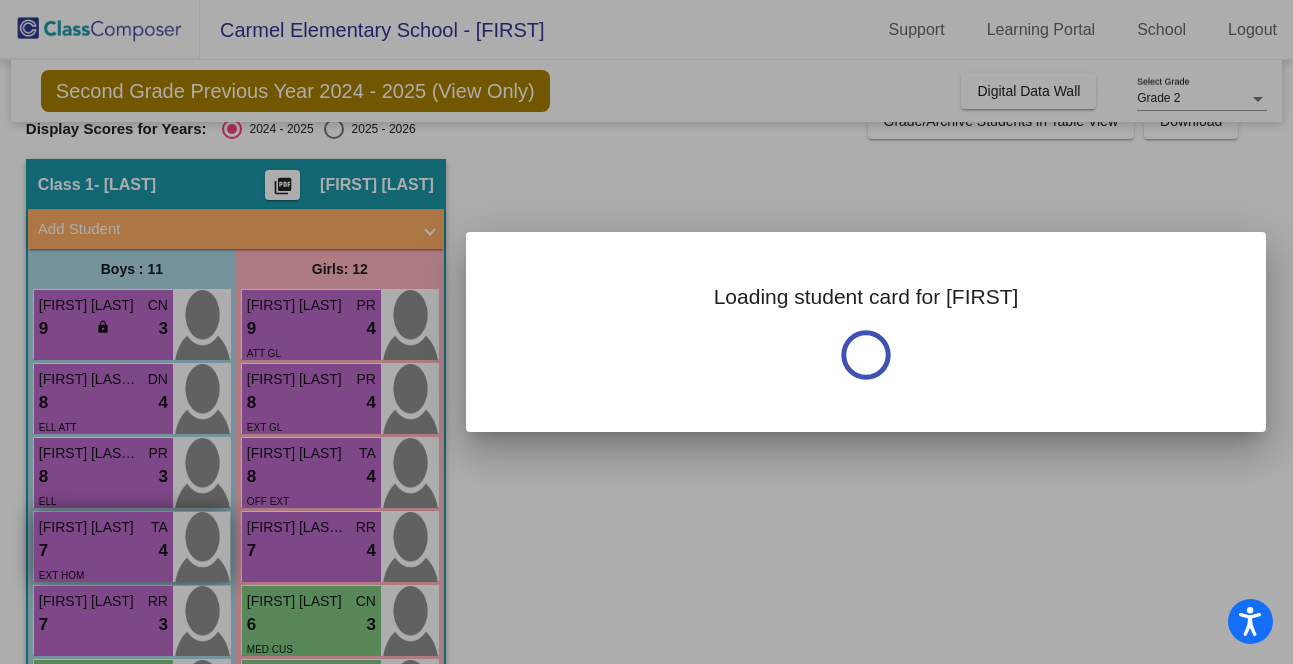 click at bounding box center [646, 332] 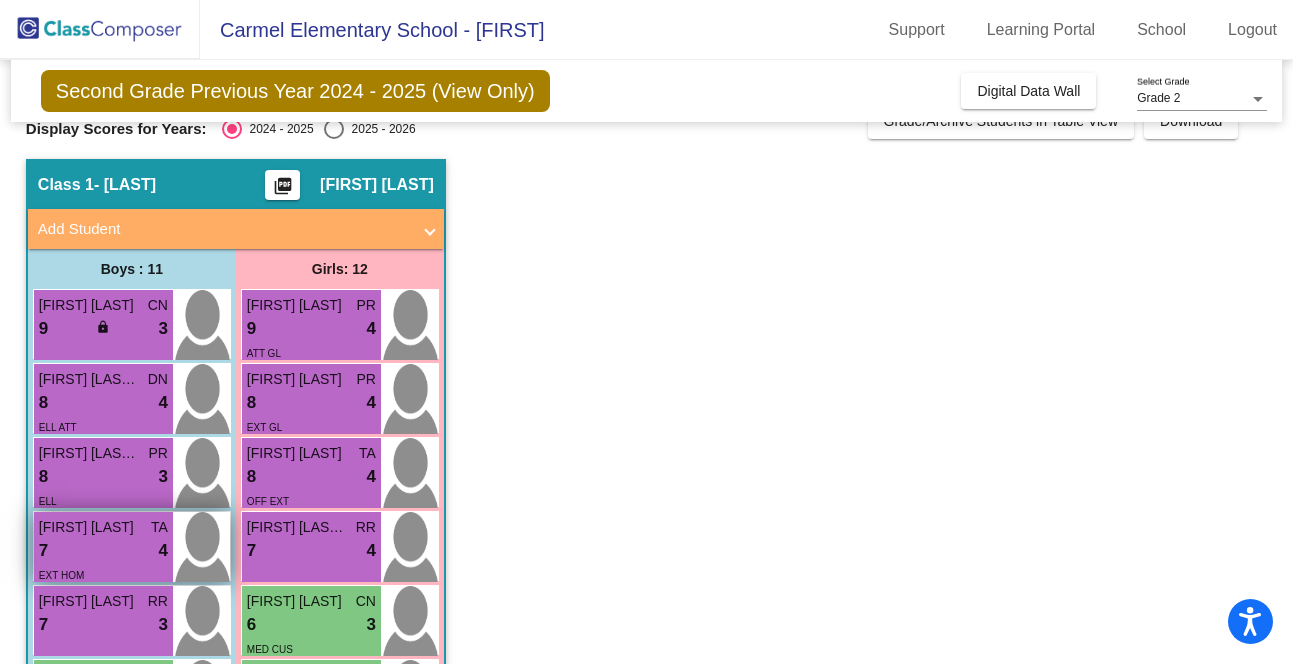 click on "7 lock do_not_disturb_alt 4" at bounding box center (103, 551) 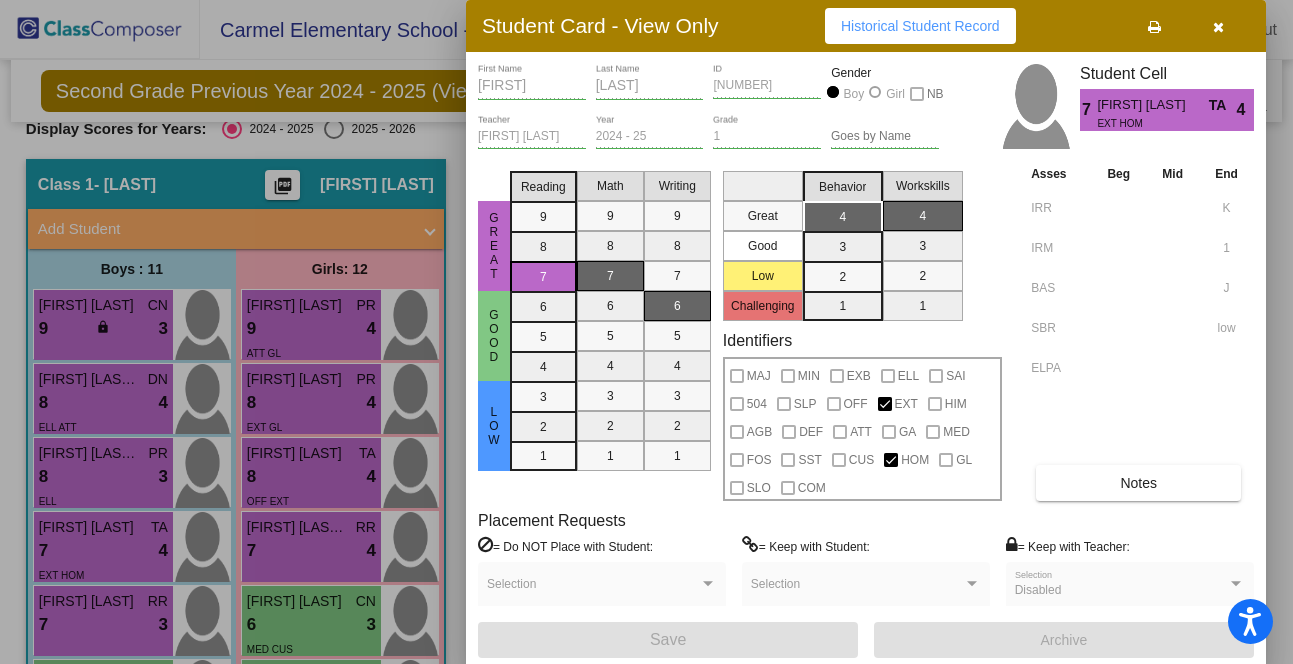 click at bounding box center (1218, 27) 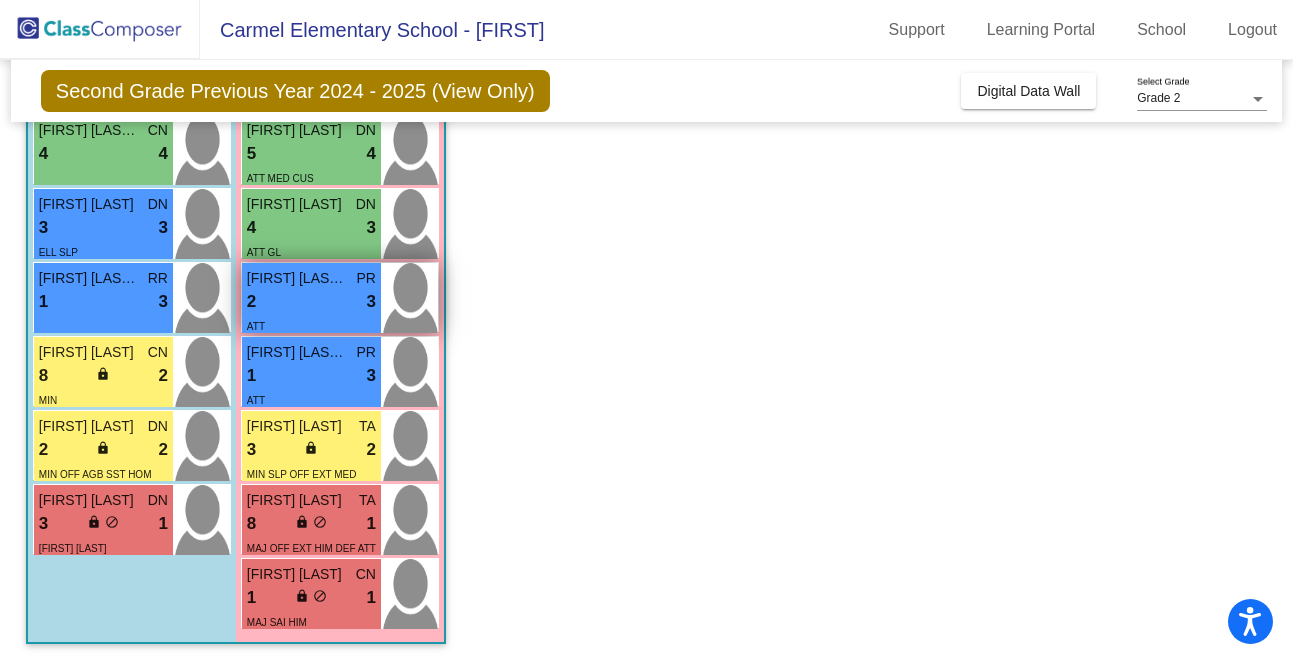 scroll, scrollTop: 560, scrollLeft: 0, axis: vertical 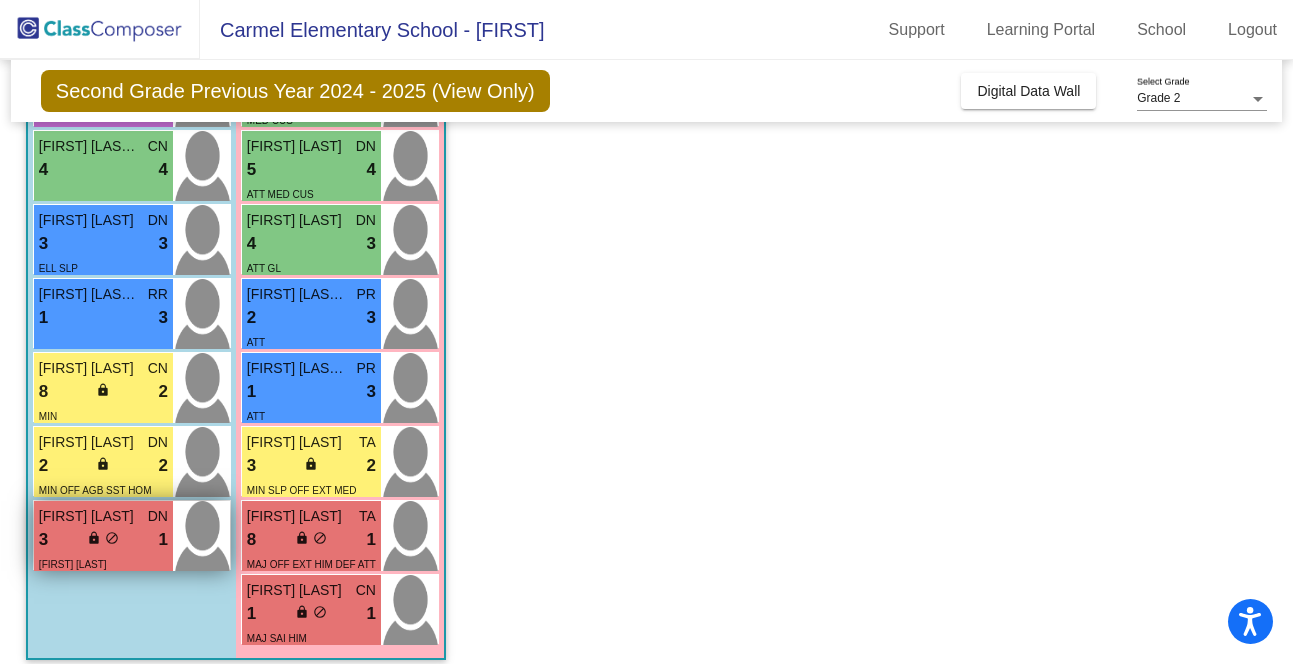 click on "[FIRST] [LAST]" at bounding box center [89, 516] 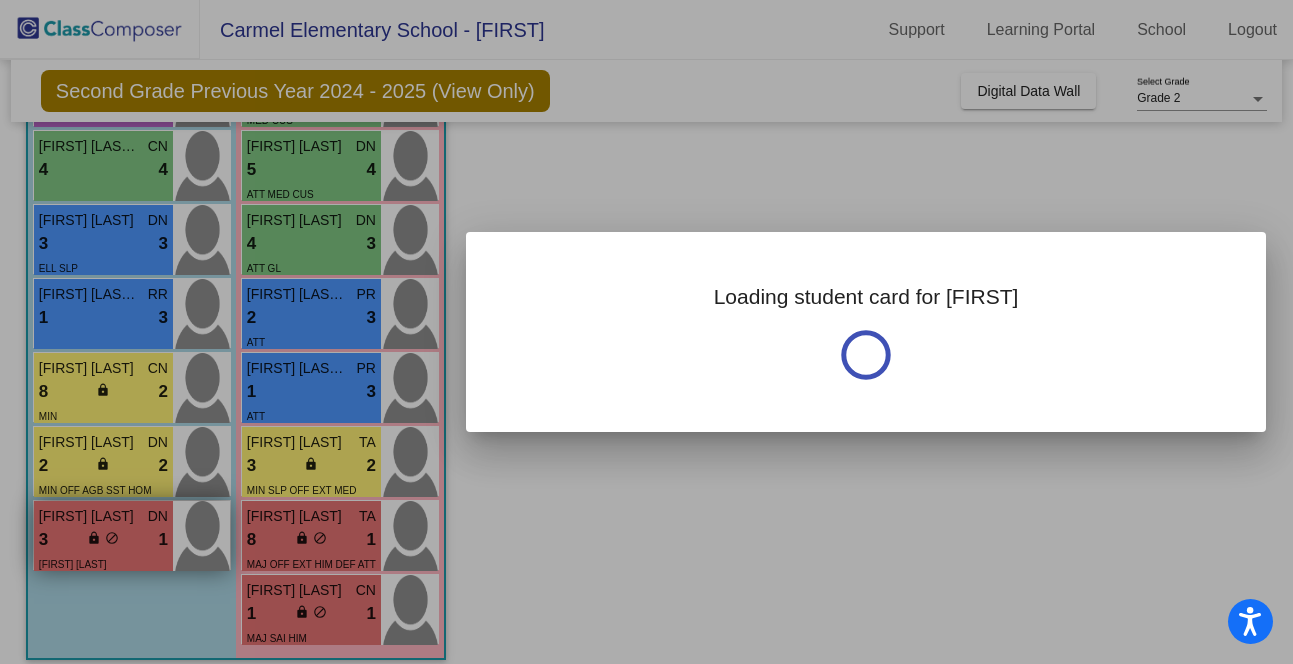 click at bounding box center [646, 332] 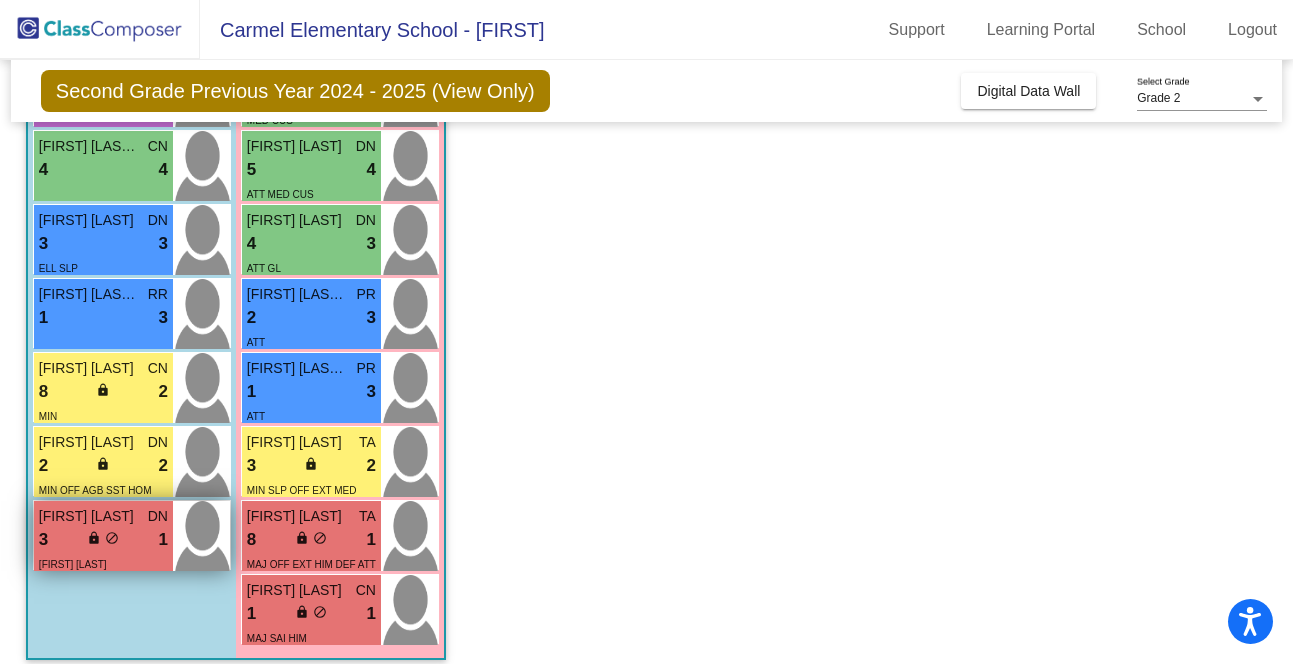click on "3 lock do_not_disturb_alt 1" at bounding box center [103, 540] 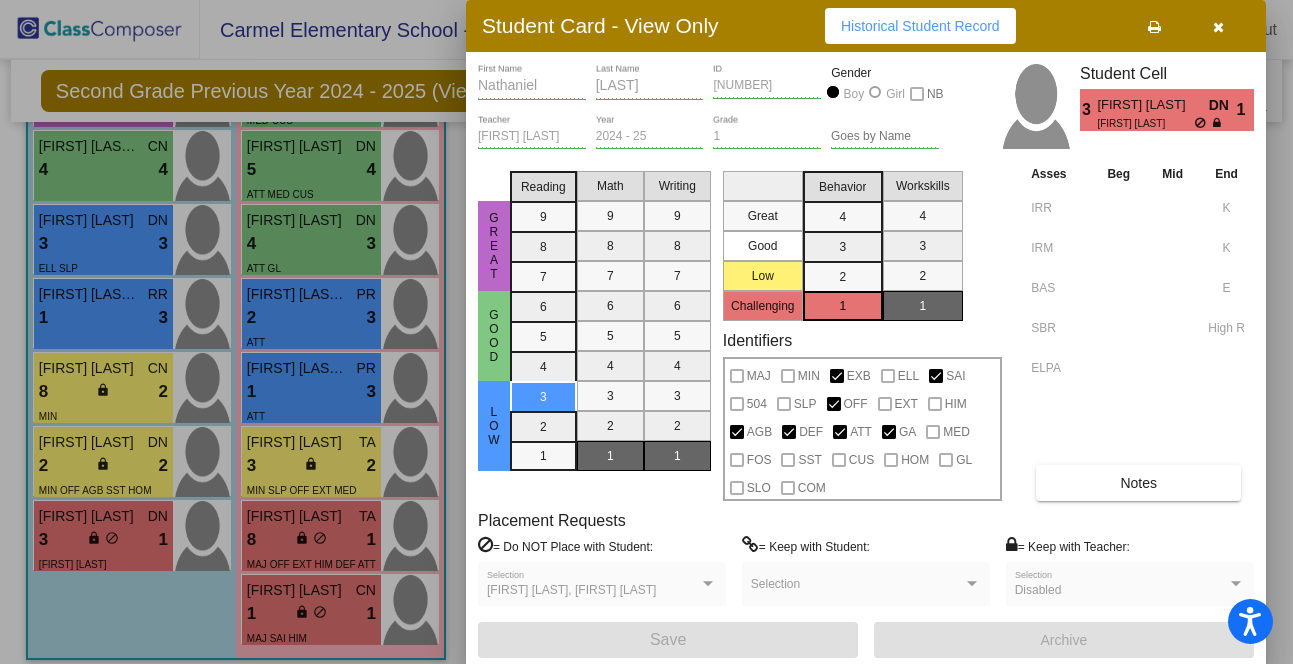 click at bounding box center [1218, 27] 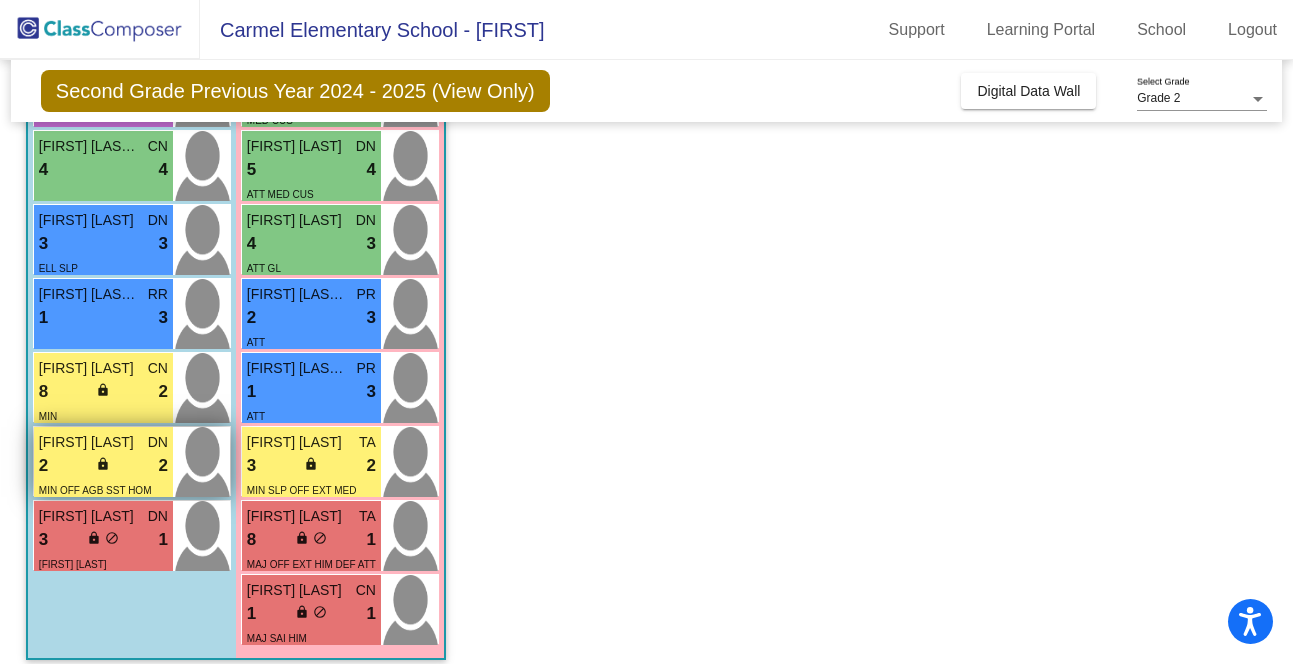click on "2 lock do_not_disturb_alt 2" at bounding box center [103, 466] 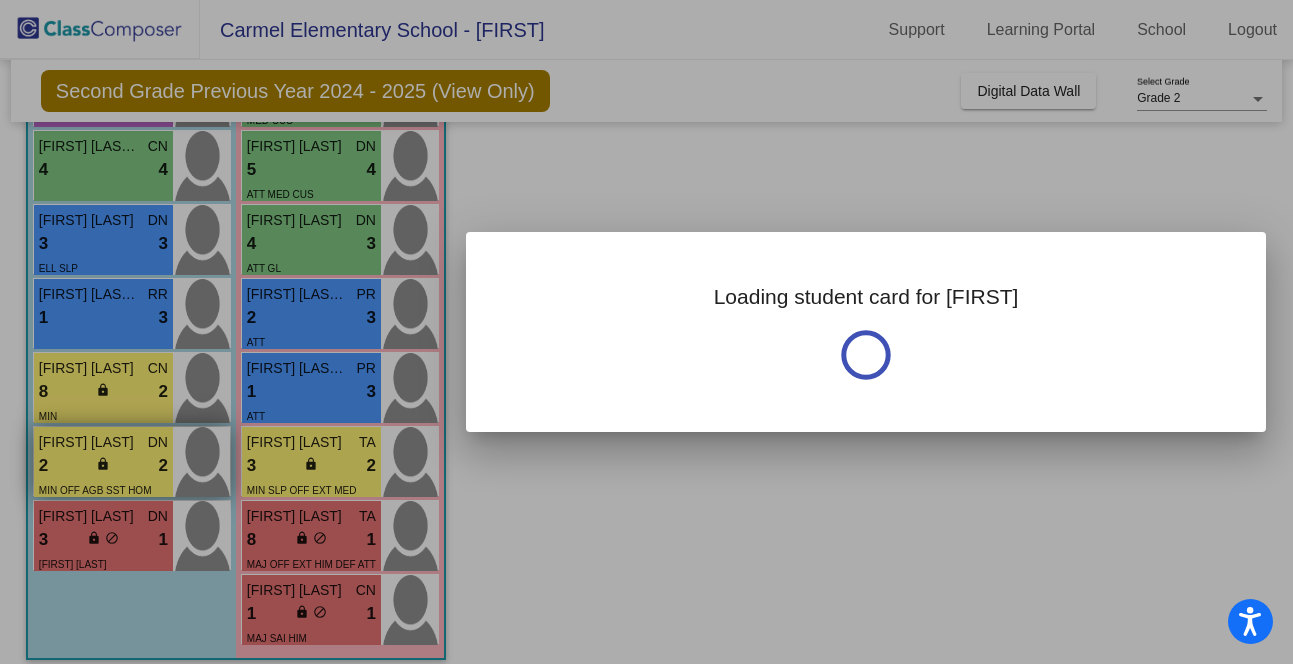 click at bounding box center (646, 332) 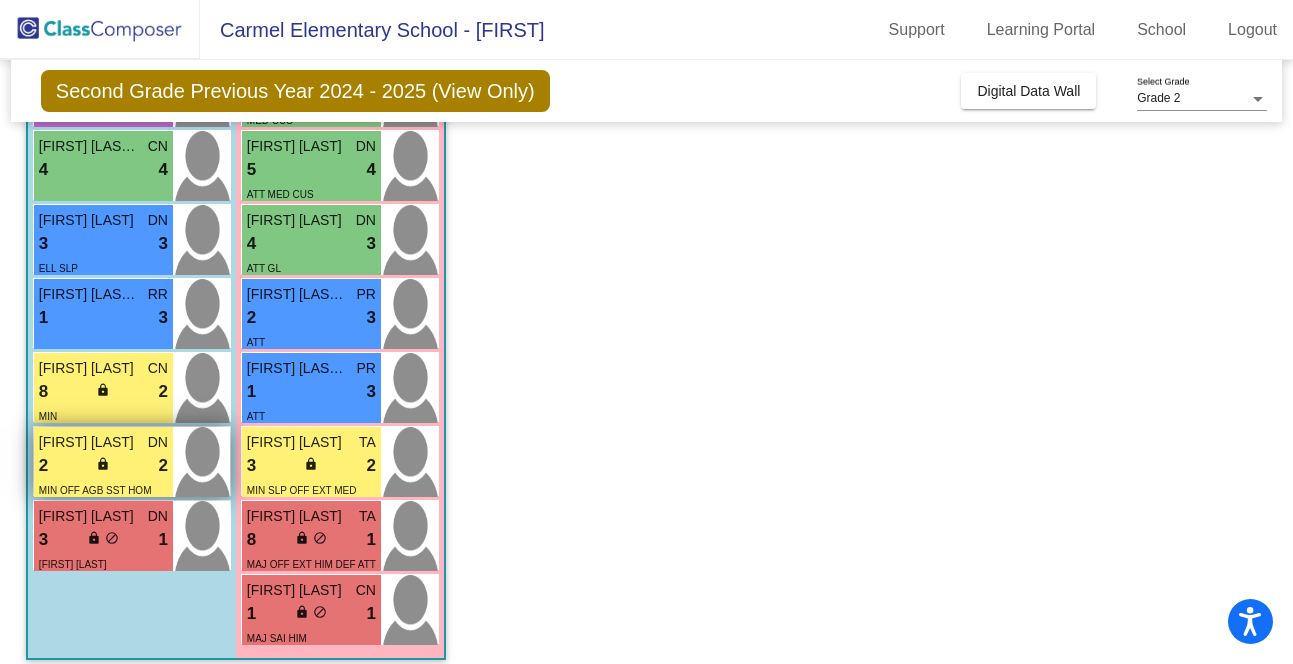 click on "2 lock do_not_disturb_alt 2" at bounding box center [103, 466] 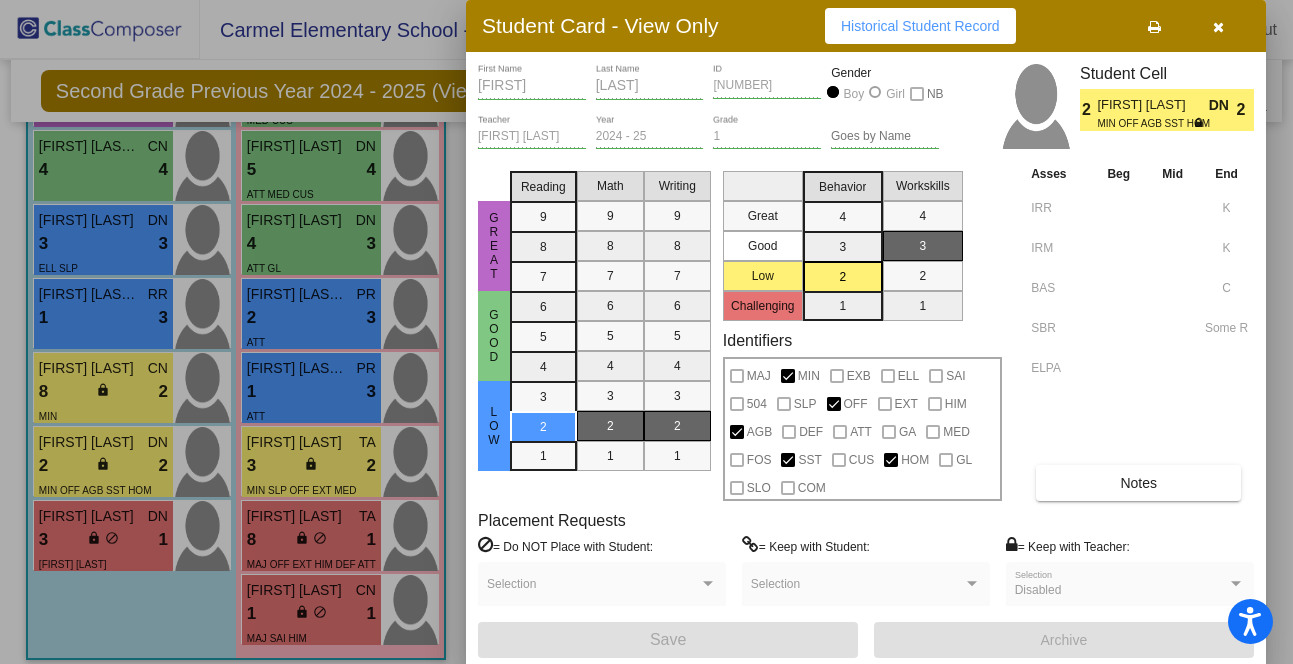 click at bounding box center (1218, 27) 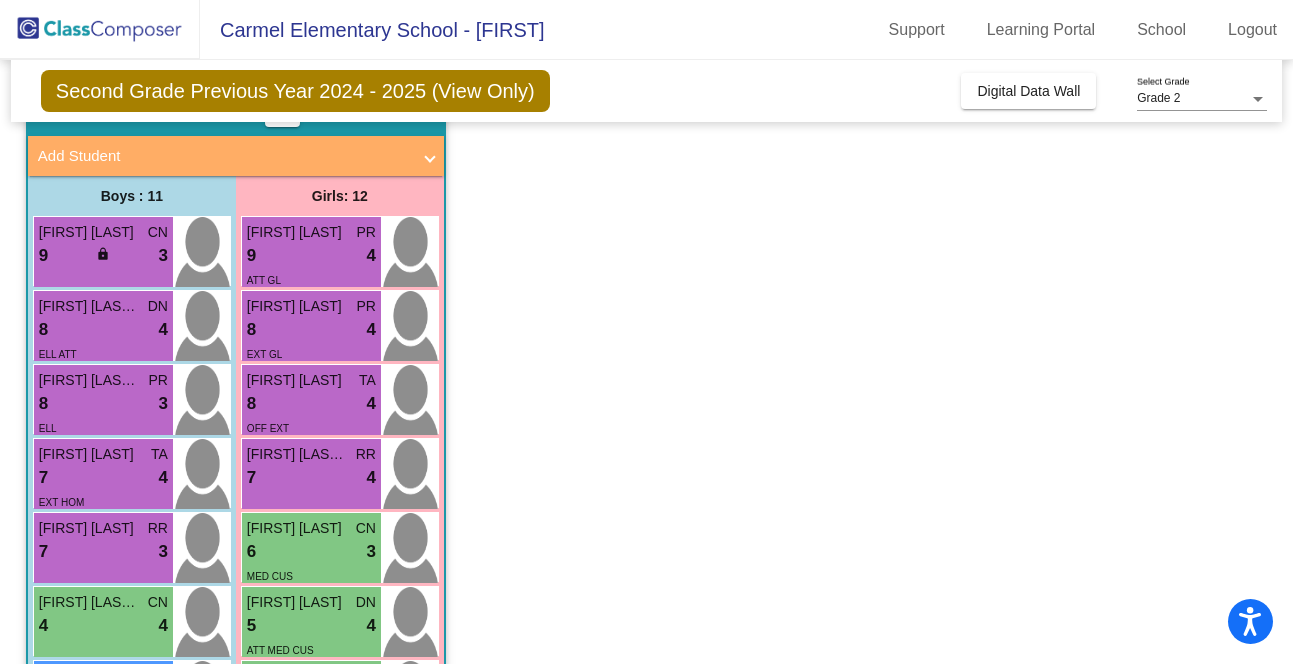 scroll, scrollTop: 161, scrollLeft: 0, axis: vertical 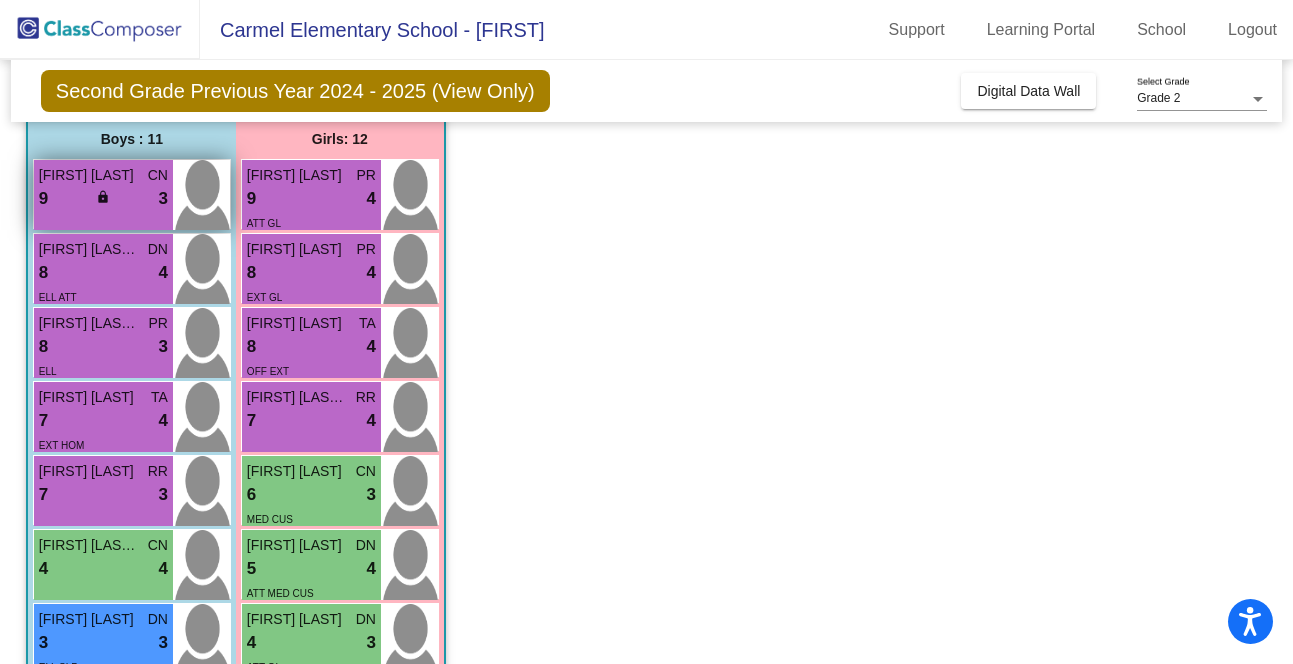 click on "9 lock do_not_disturb_alt 3" at bounding box center [103, 199] 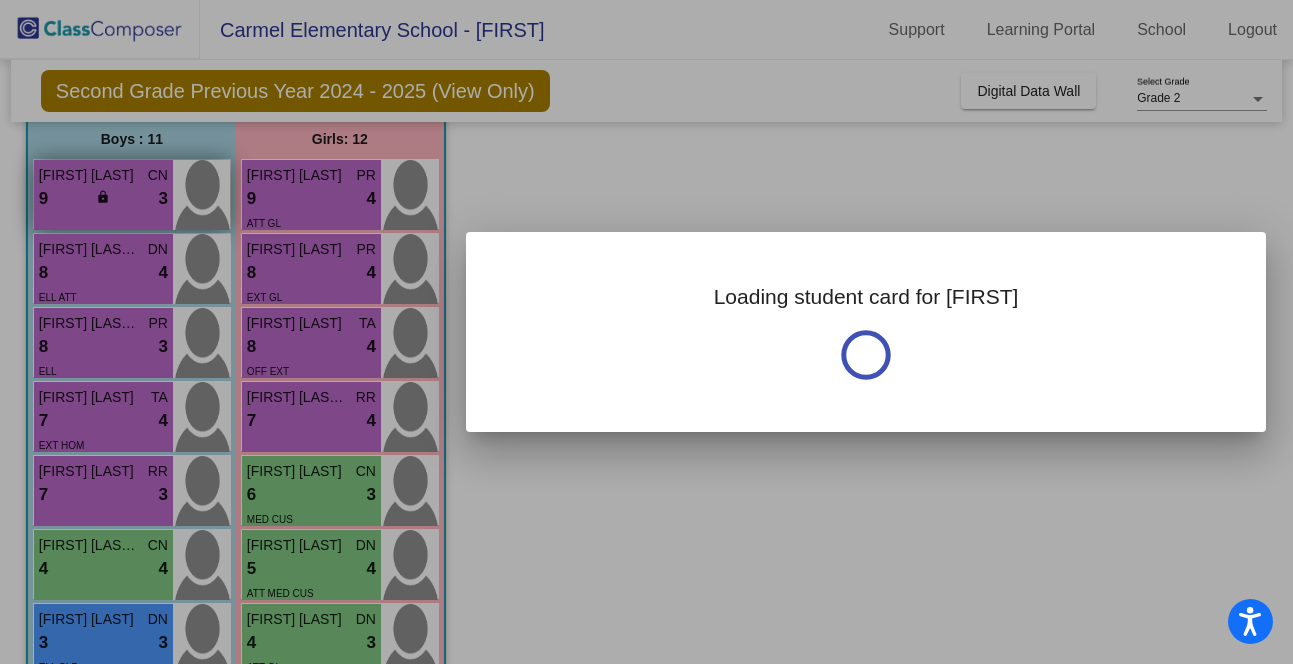 click at bounding box center (646, 332) 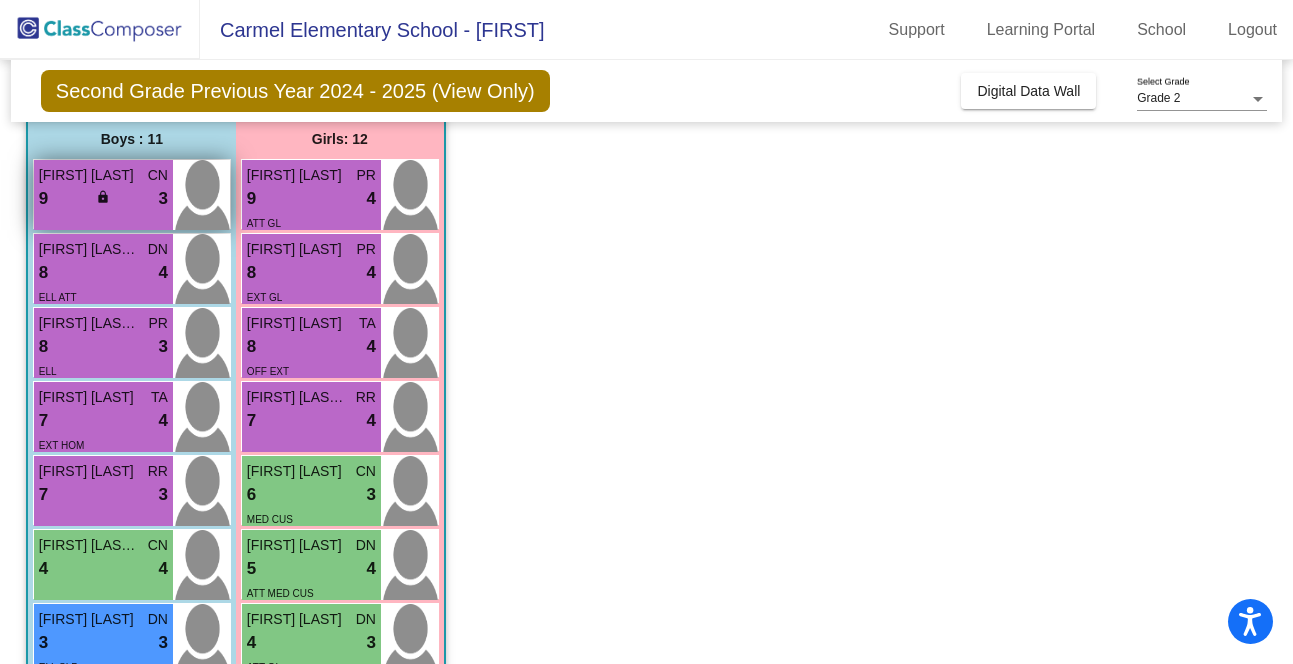 click on "9 lock do_not_disturb_alt 3" at bounding box center [103, 199] 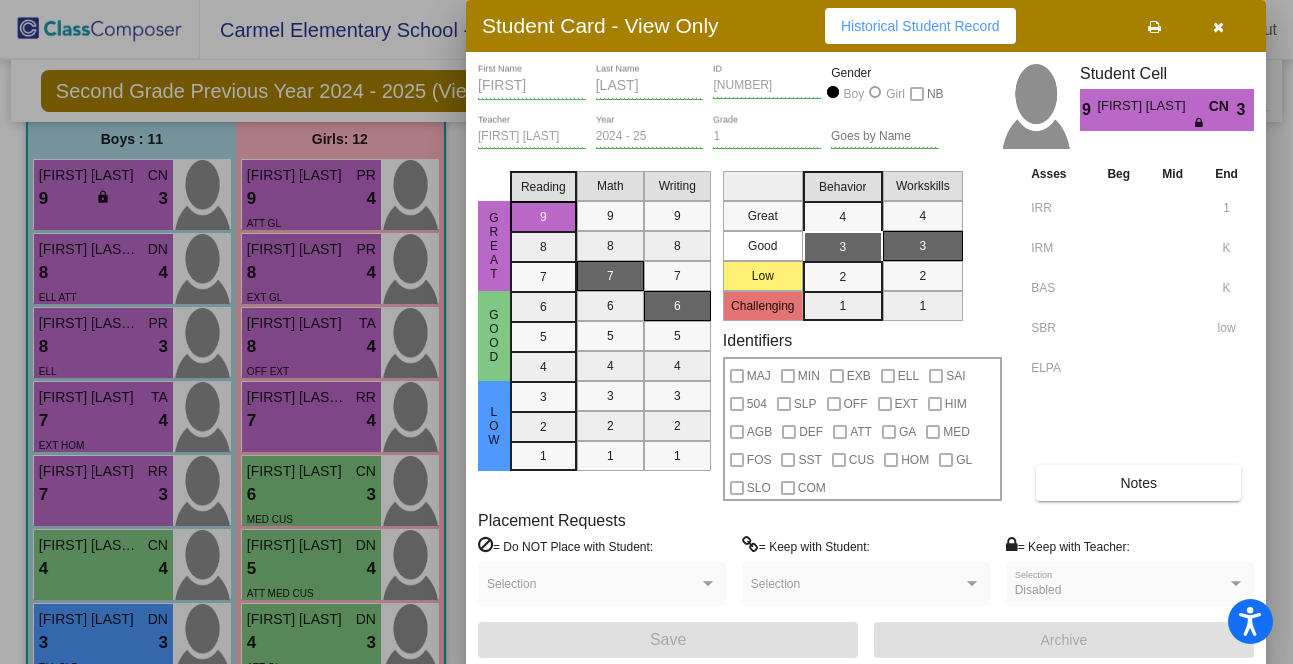 click at bounding box center [646, 332] 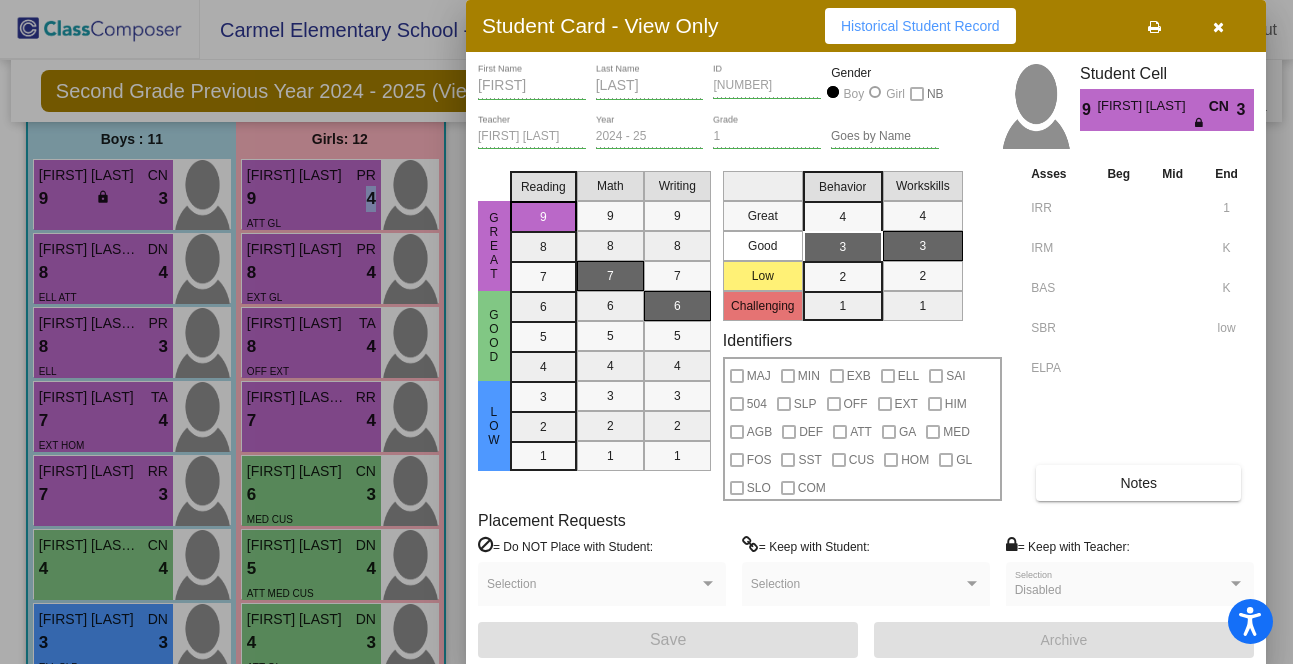 click on "9 lock do_not_disturb_alt 4" at bounding box center [311, 199] 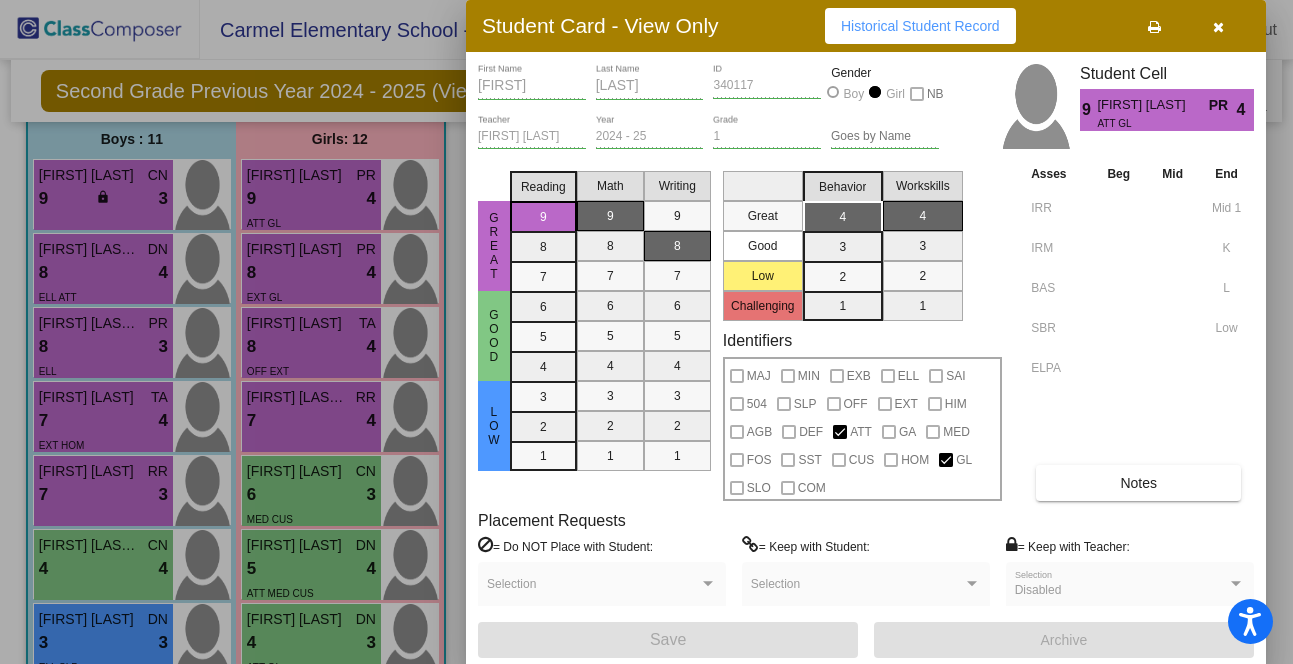 click at bounding box center [646, 332] 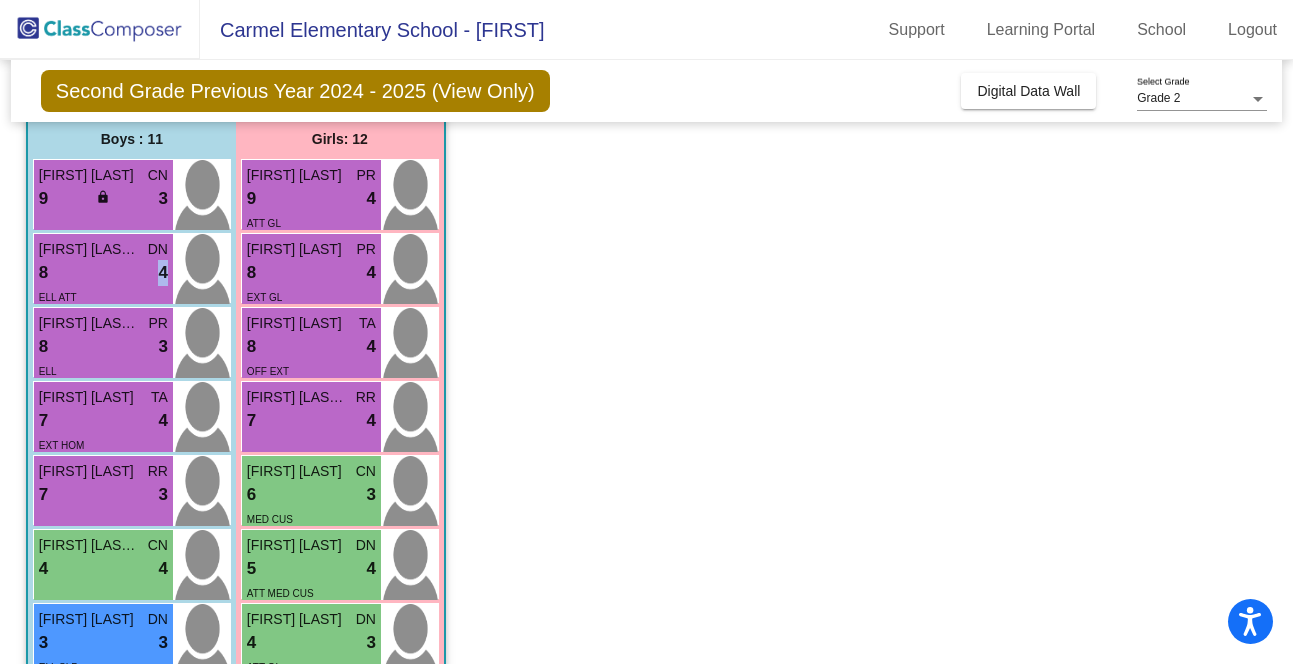 click on "8 lock do_not_disturb_alt 4" at bounding box center (103, 273) 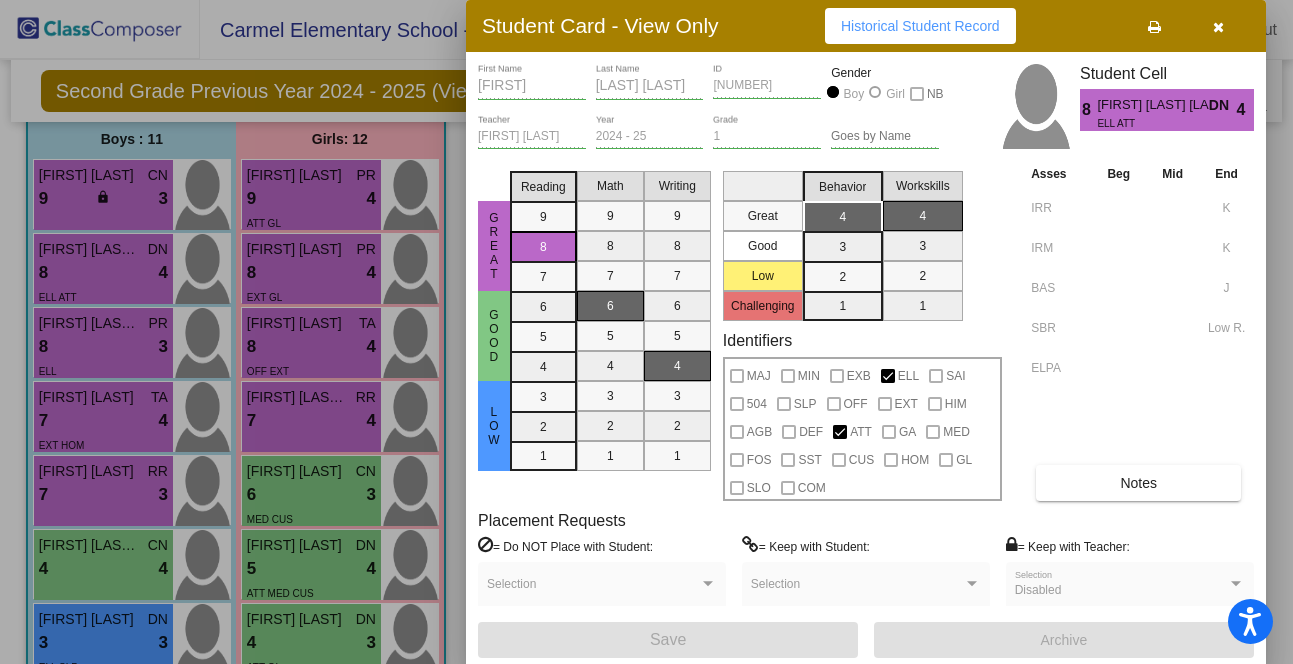 click at bounding box center [646, 332] 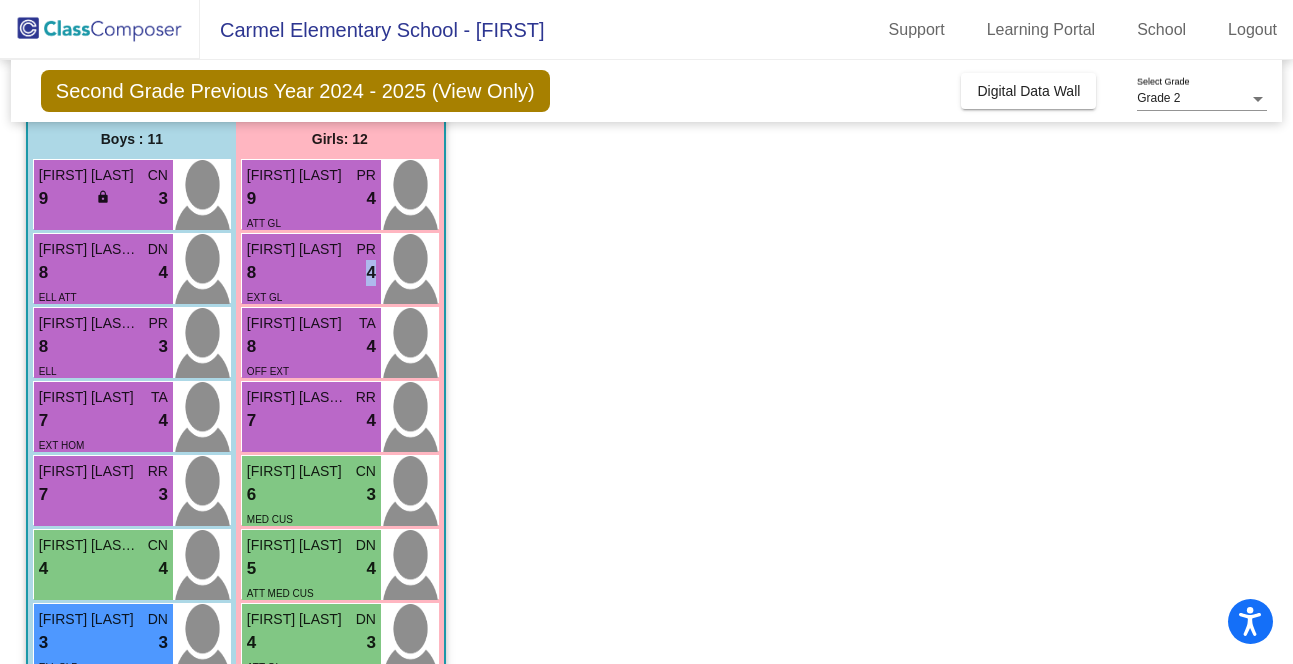 click on "8 lock do_not_disturb_alt 4" at bounding box center (311, 273) 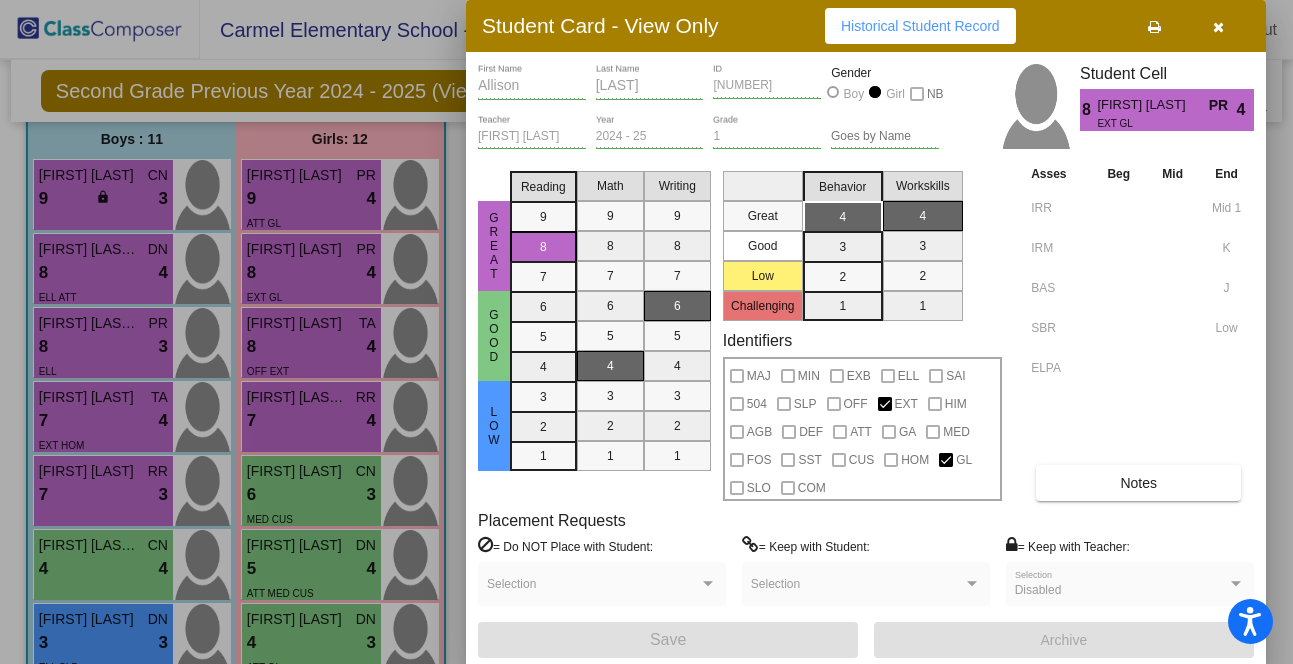 click at bounding box center [646, 332] 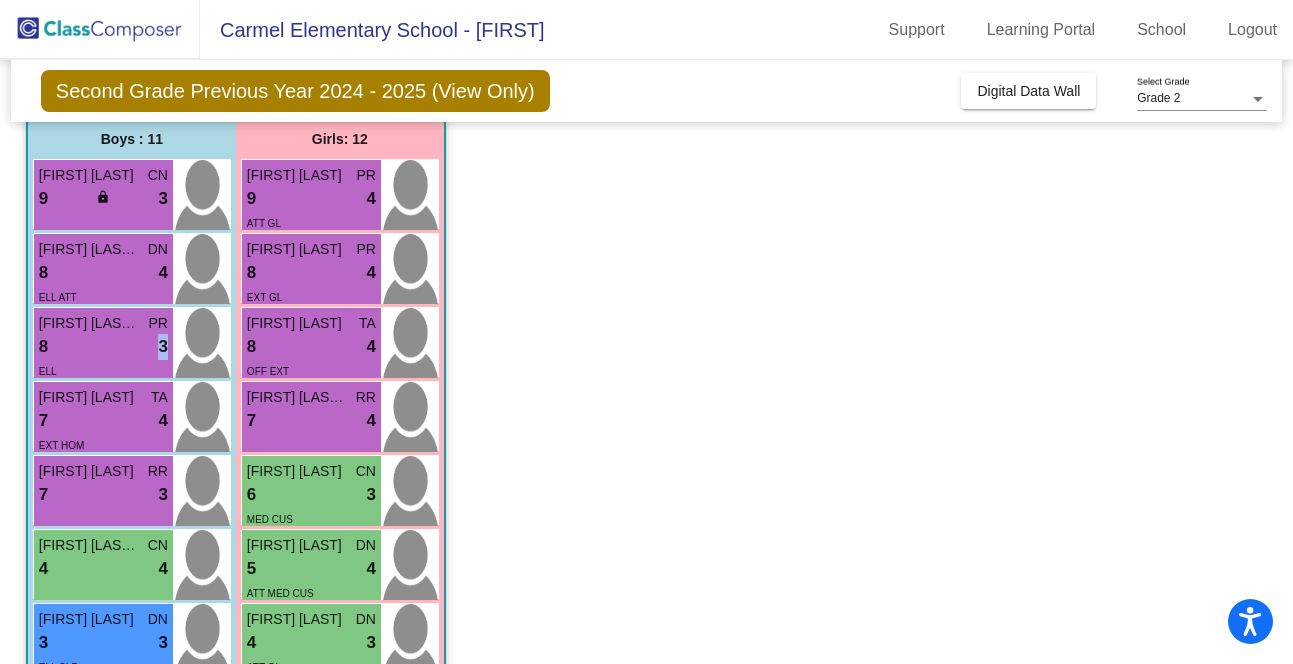 click on "8 lock do_not_disturb_alt 3" at bounding box center [103, 347] 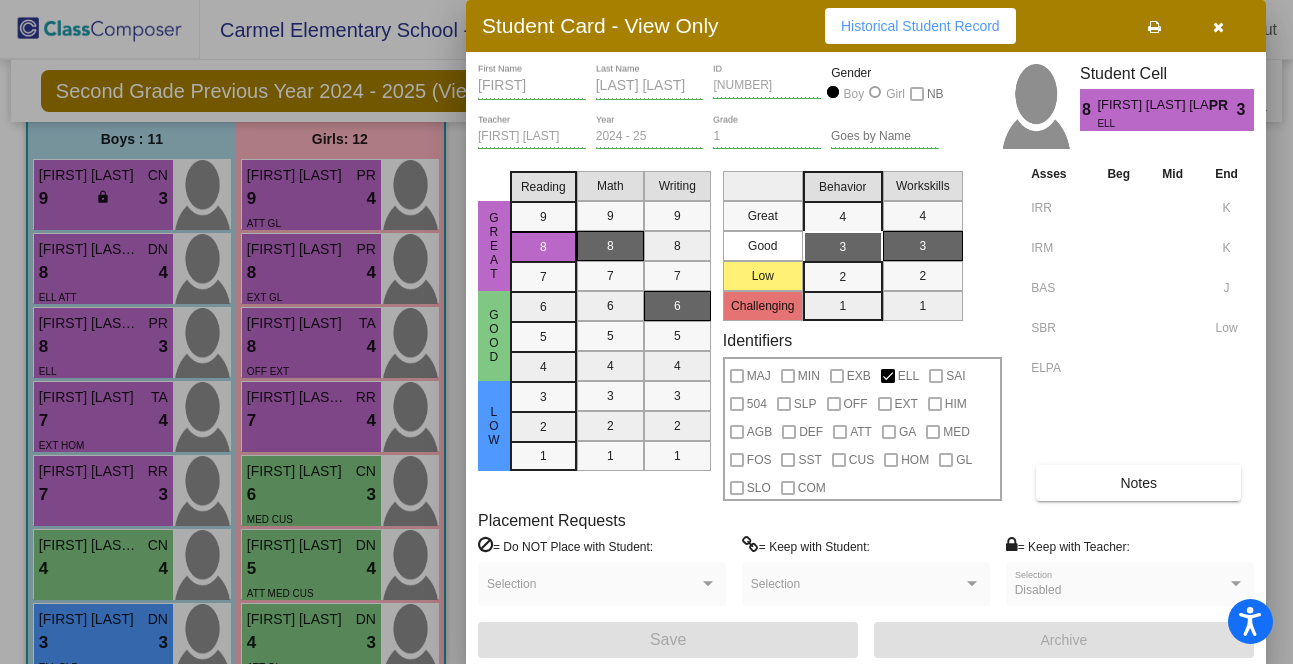 click at bounding box center (646, 332) 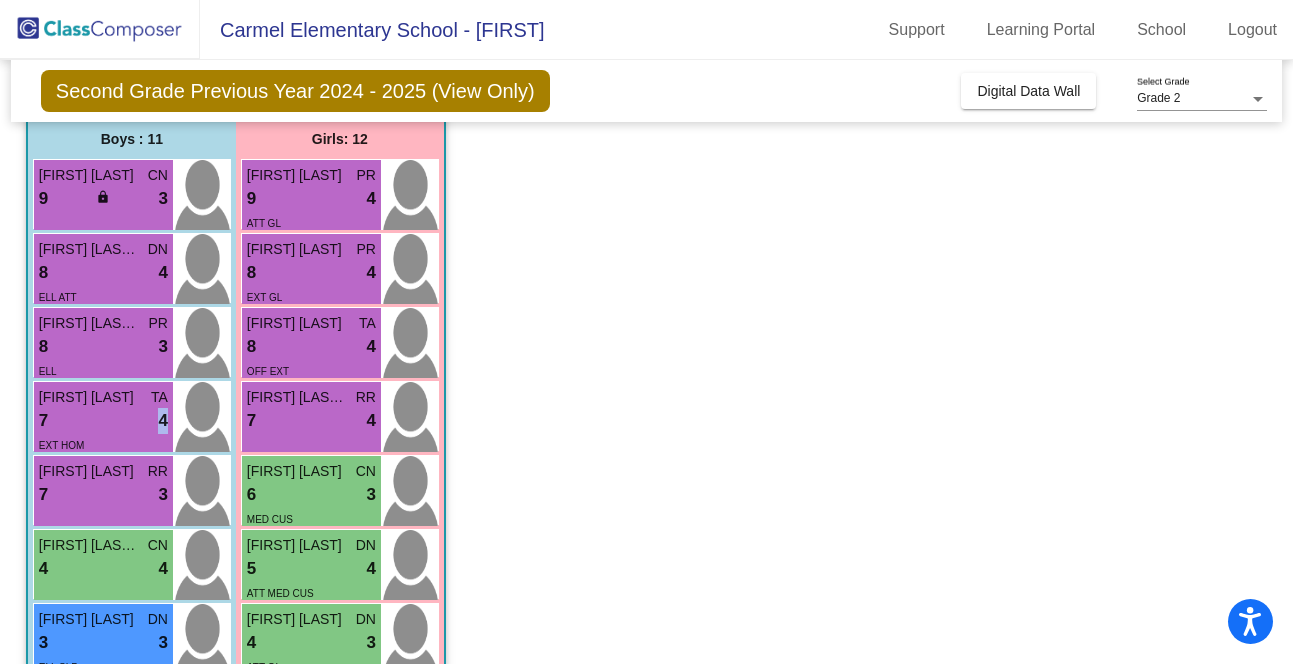 click on "7 lock do_not_disturb_alt 4" at bounding box center [103, 421] 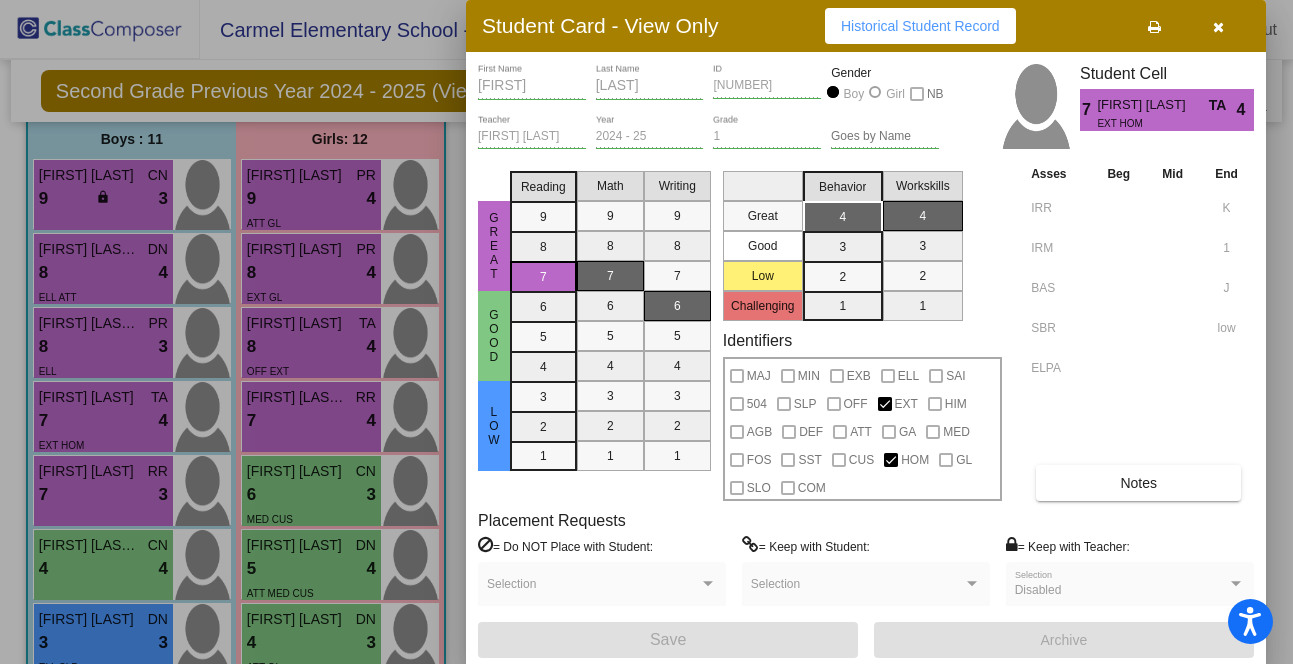 click at bounding box center [646, 332] 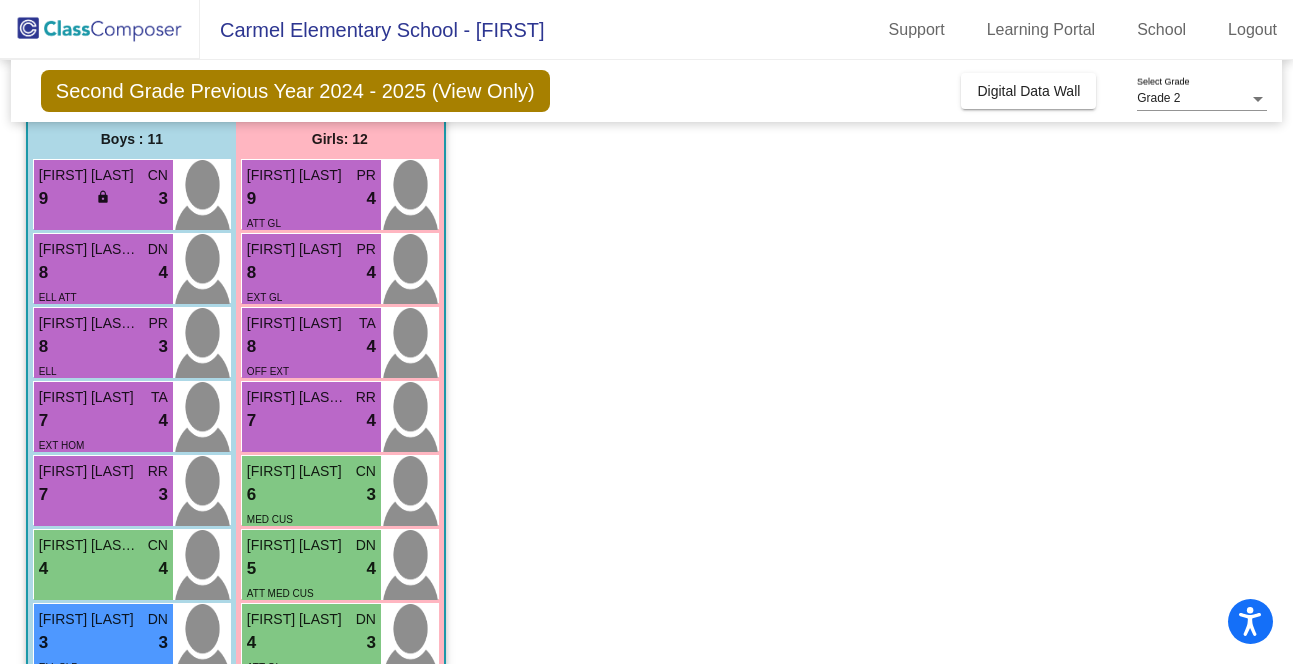 click on "7 lock do_not_disturb_alt 4" at bounding box center (311, 421) 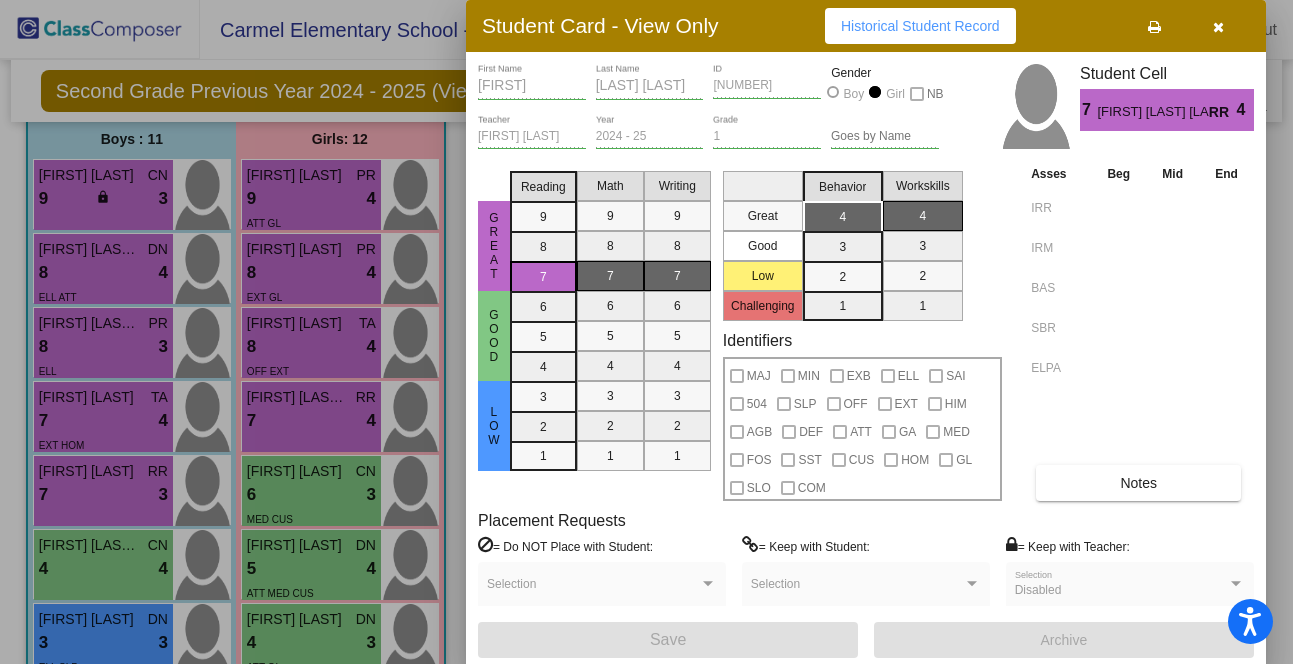 scroll, scrollTop: 0, scrollLeft: 0, axis: both 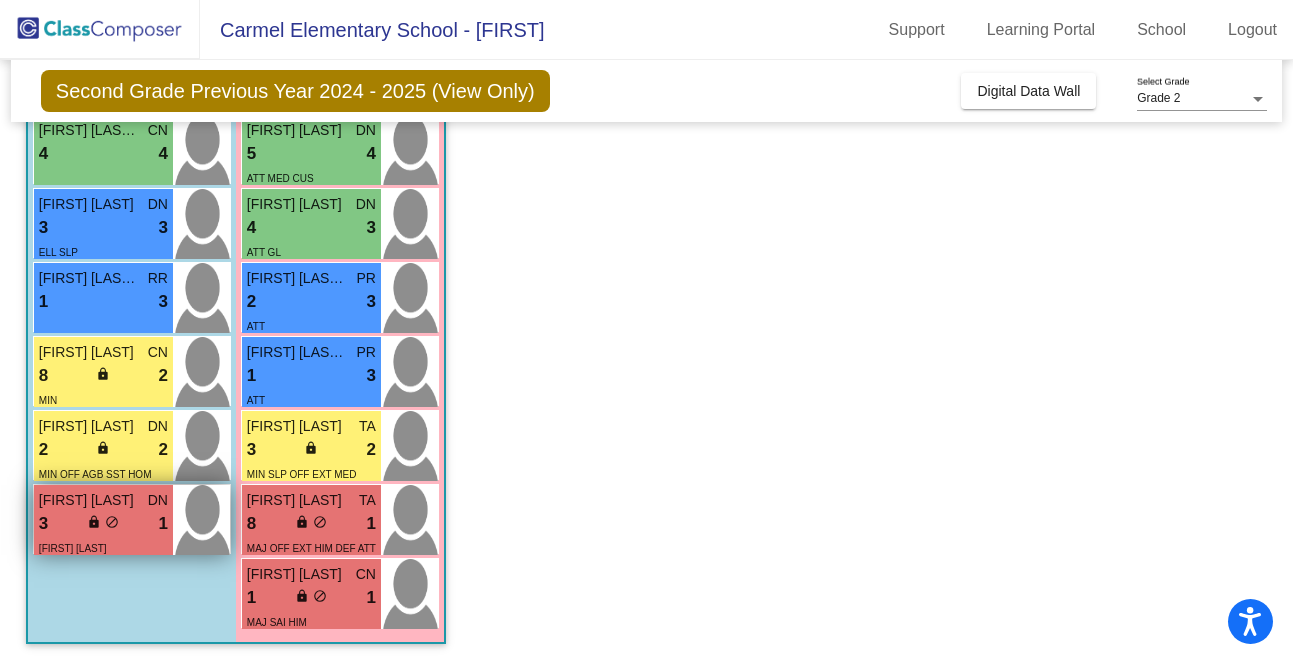 click on "3 lock do_not_disturb_alt 1" at bounding box center (103, 524) 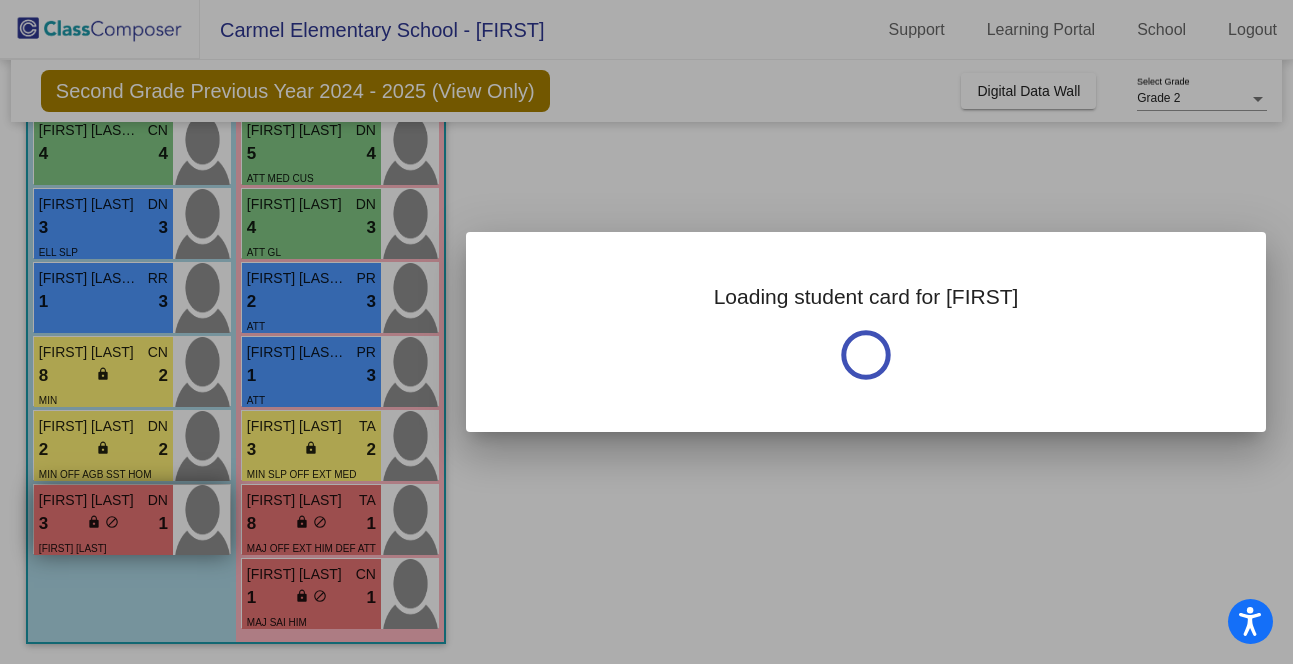 click at bounding box center [646, 332] 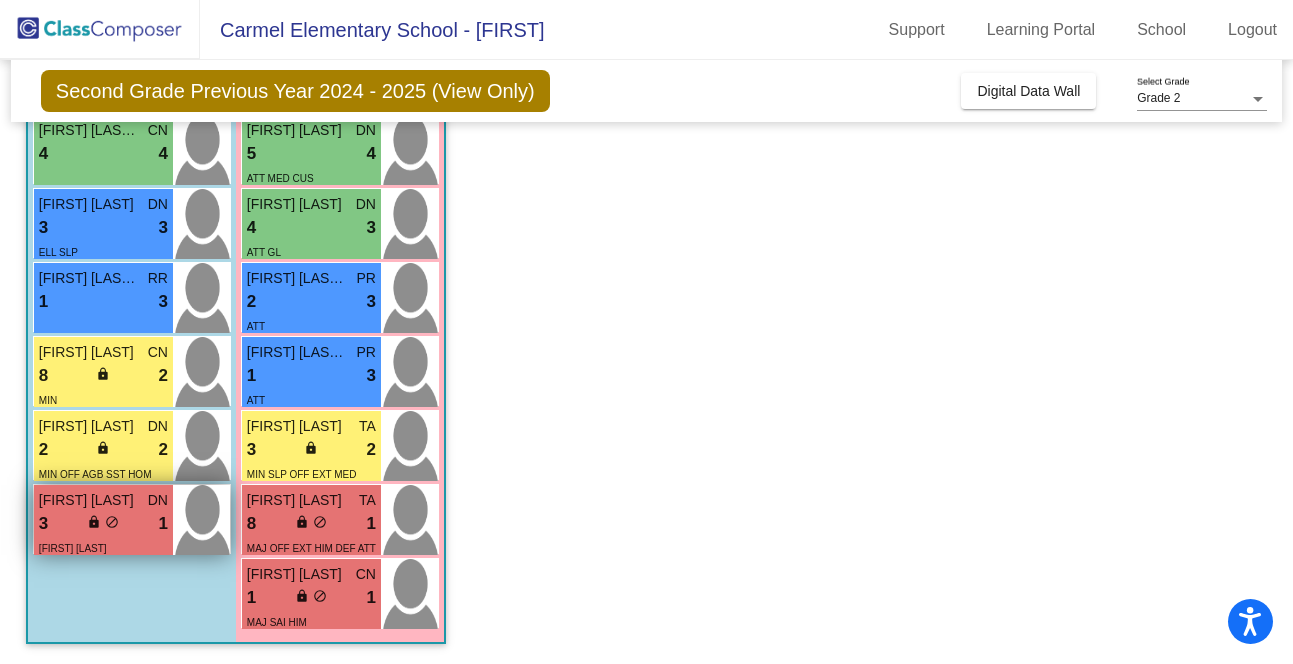 click on "3 lock do_not_disturb_alt 1" at bounding box center [103, 524] 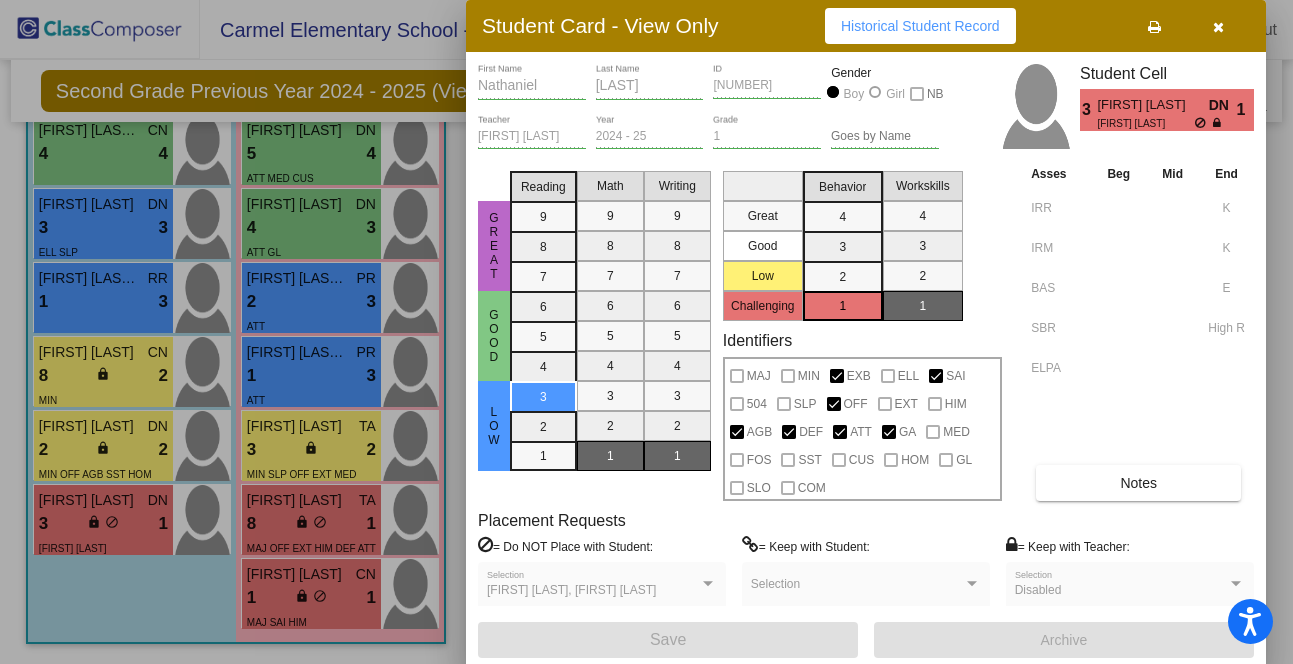 click at bounding box center (646, 332) 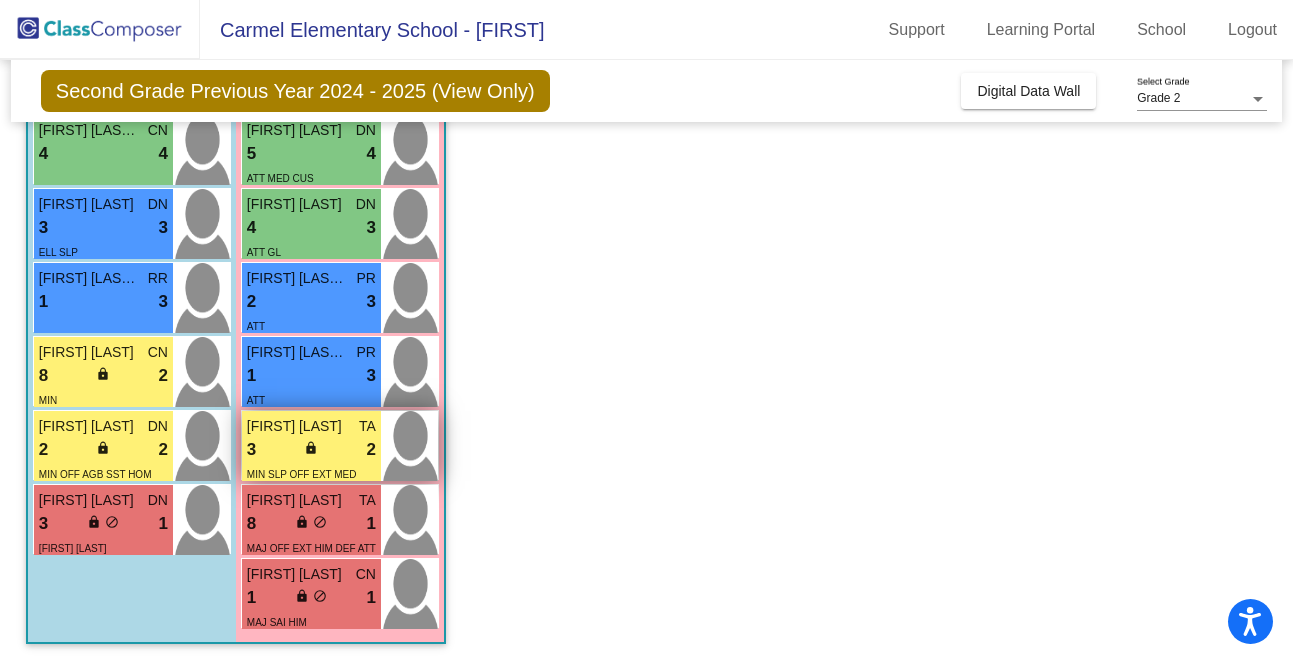 click on "[FIRST] [LAST]" at bounding box center (297, 426) 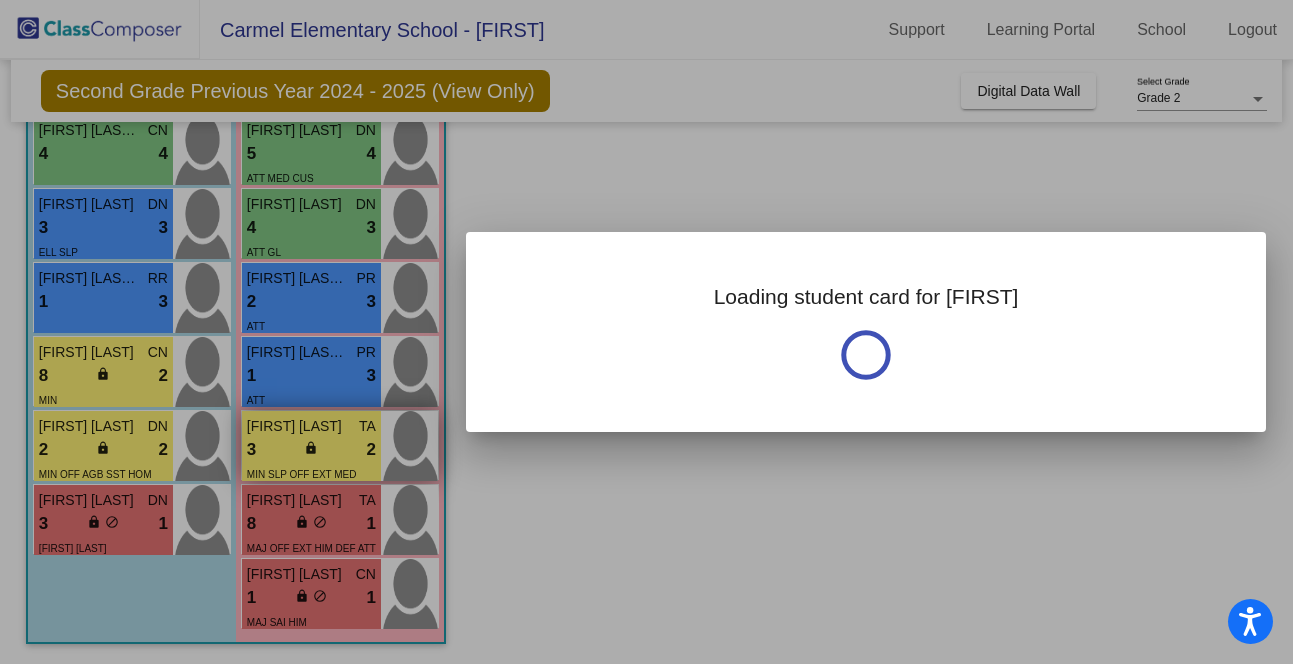 click at bounding box center [646, 332] 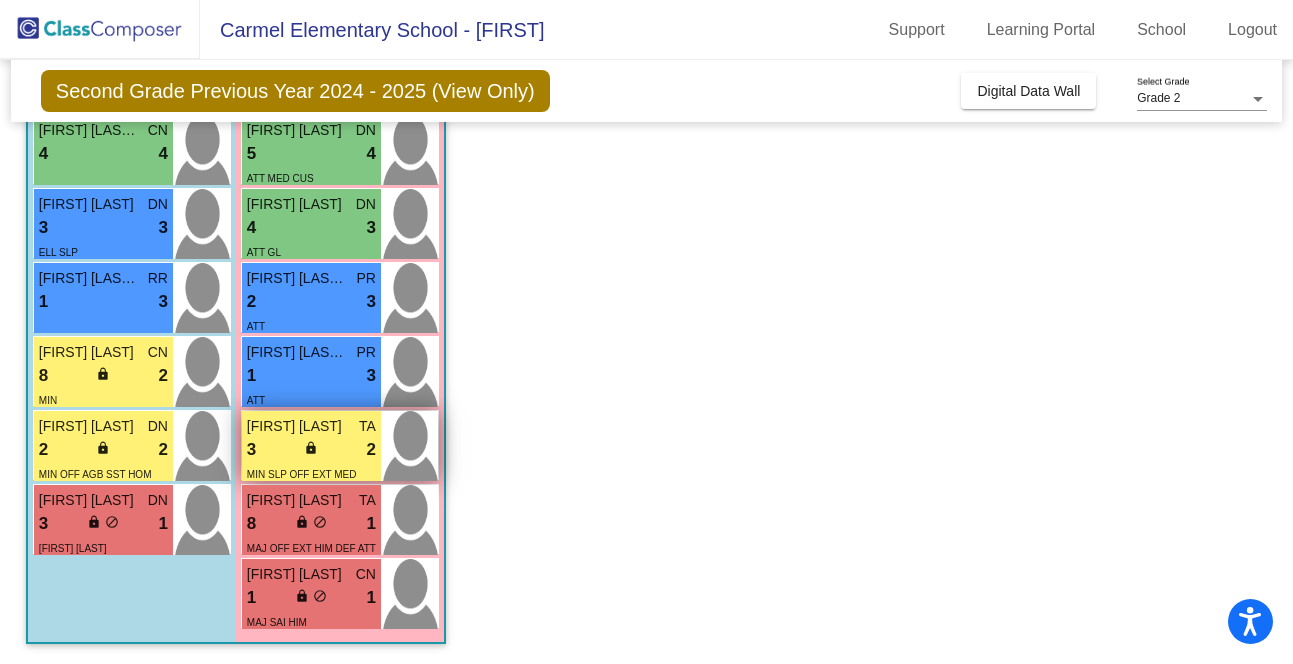 click on "[FIRST] [LAST]" at bounding box center (297, 426) 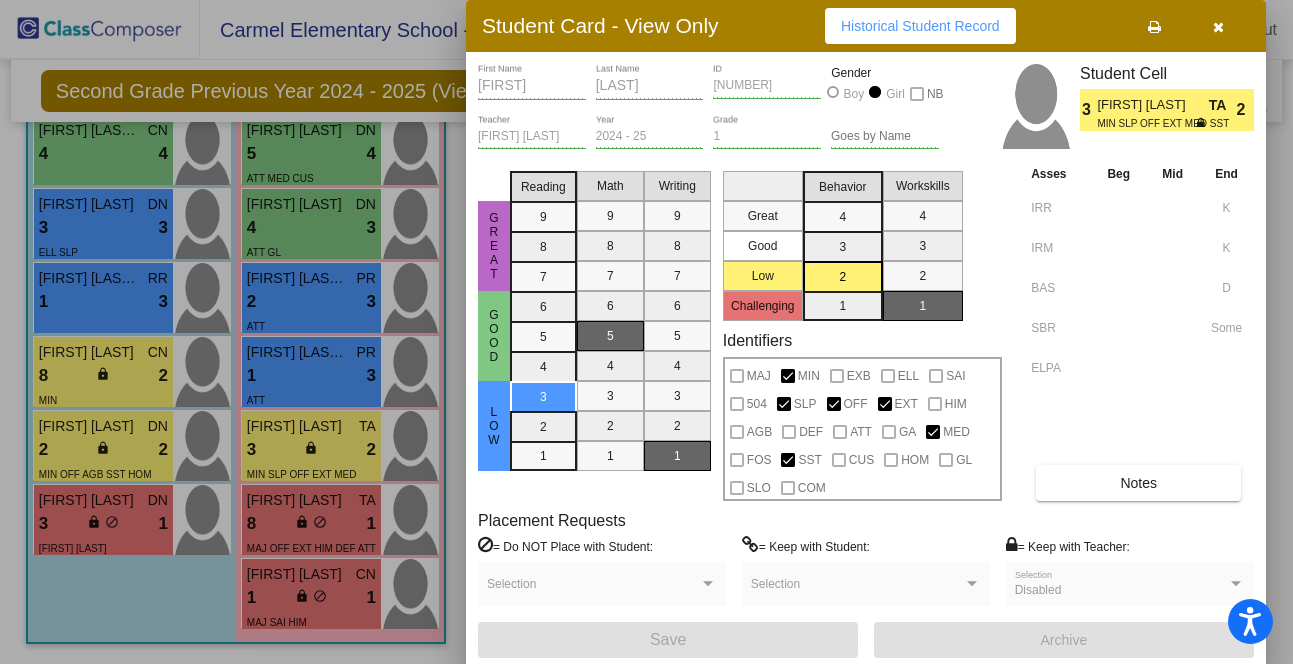click at bounding box center (646, 332) 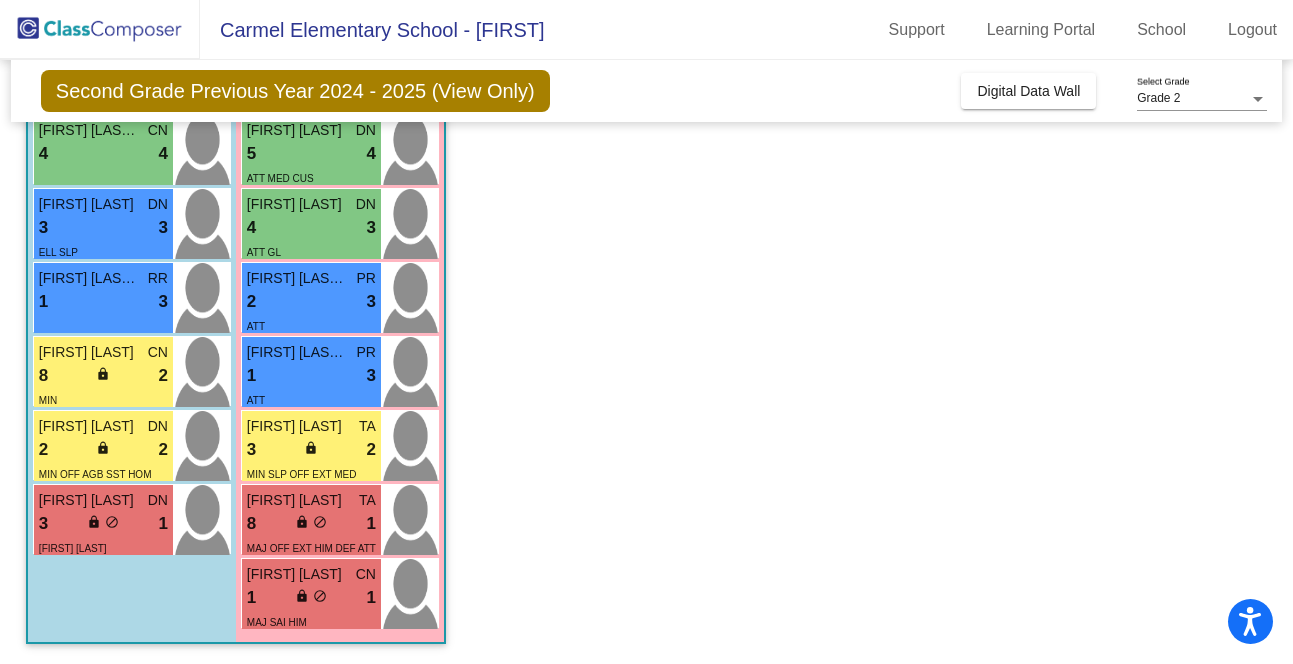 click on "2 lock do_not_disturb_alt 2" at bounding box center [103, 450] 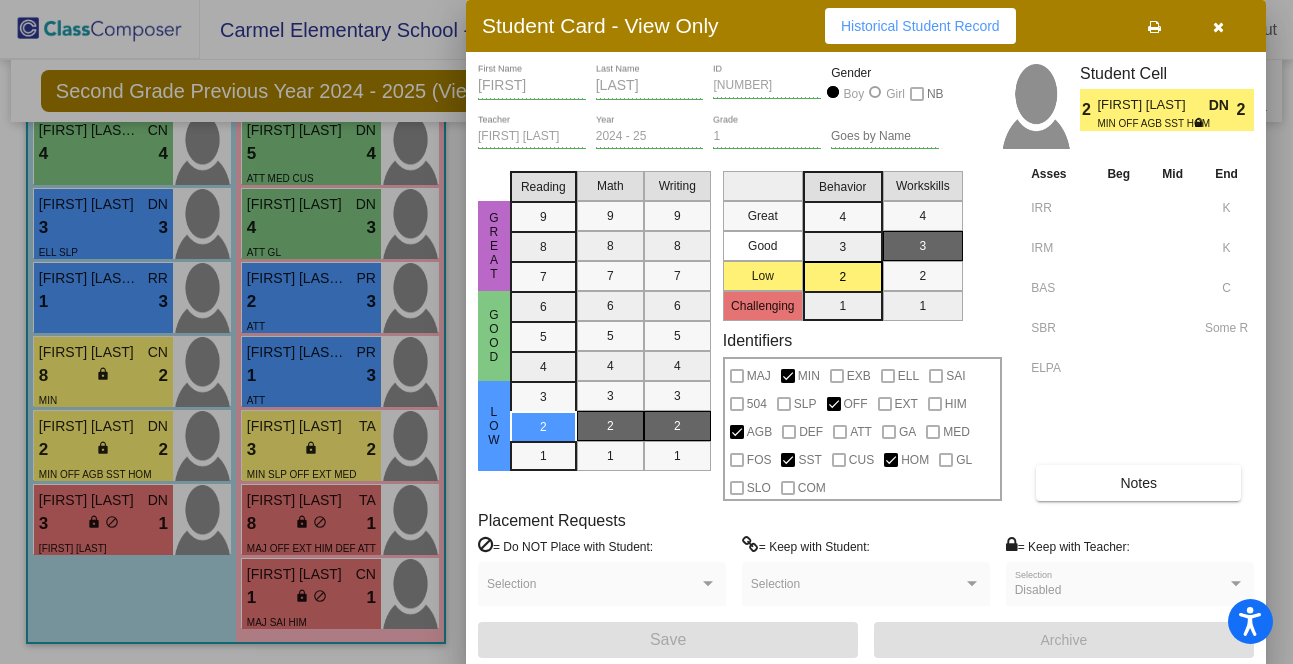 click at bounding box center [646, 332] 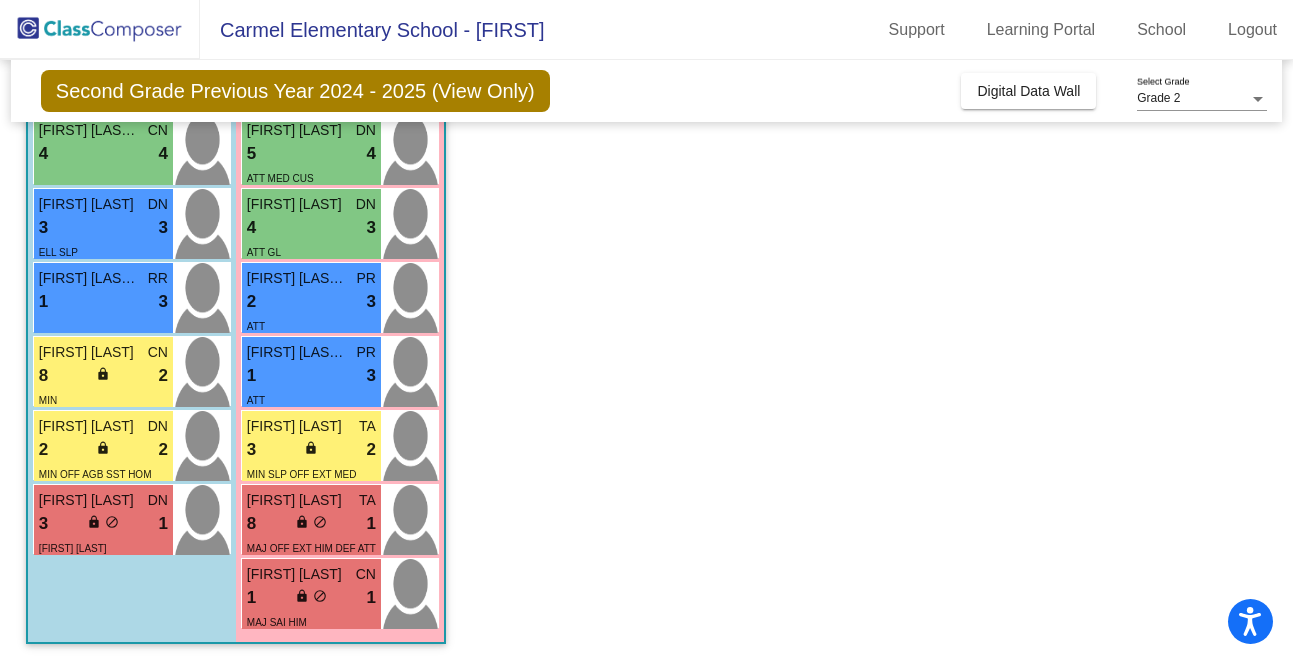 click on "8 lock do_not_disturb_alt 2" at bounding box center [103, 376] 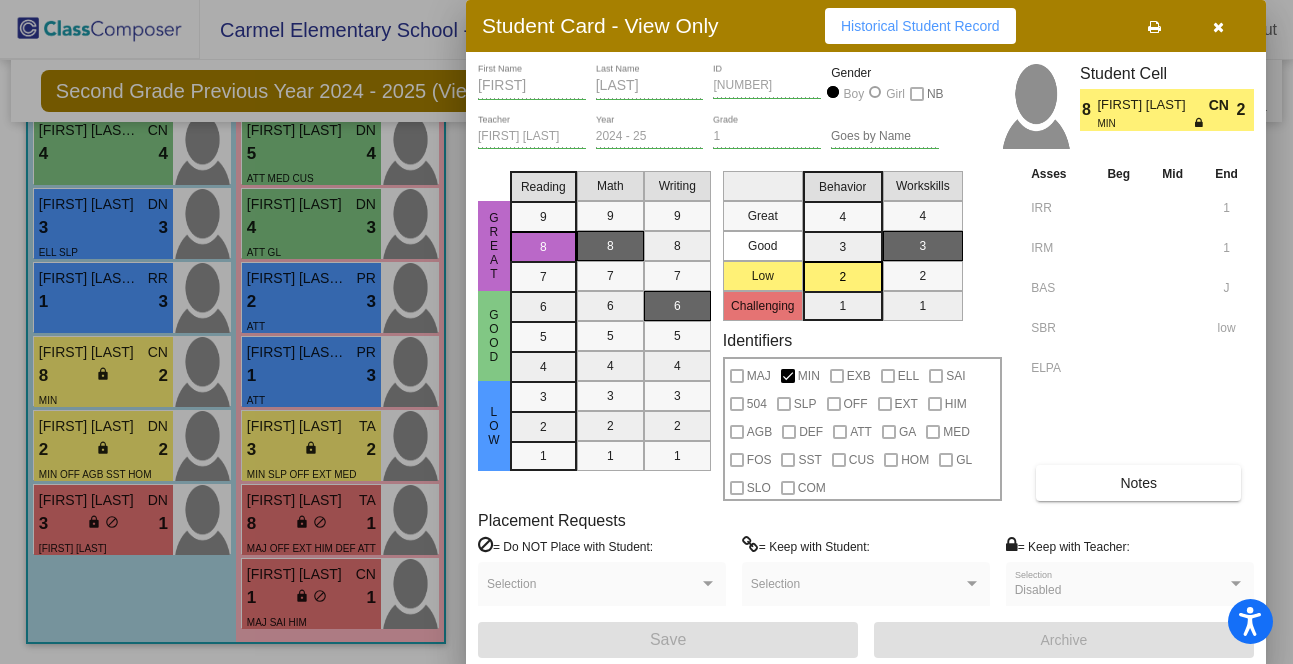 click at bounding box center (646, 332) 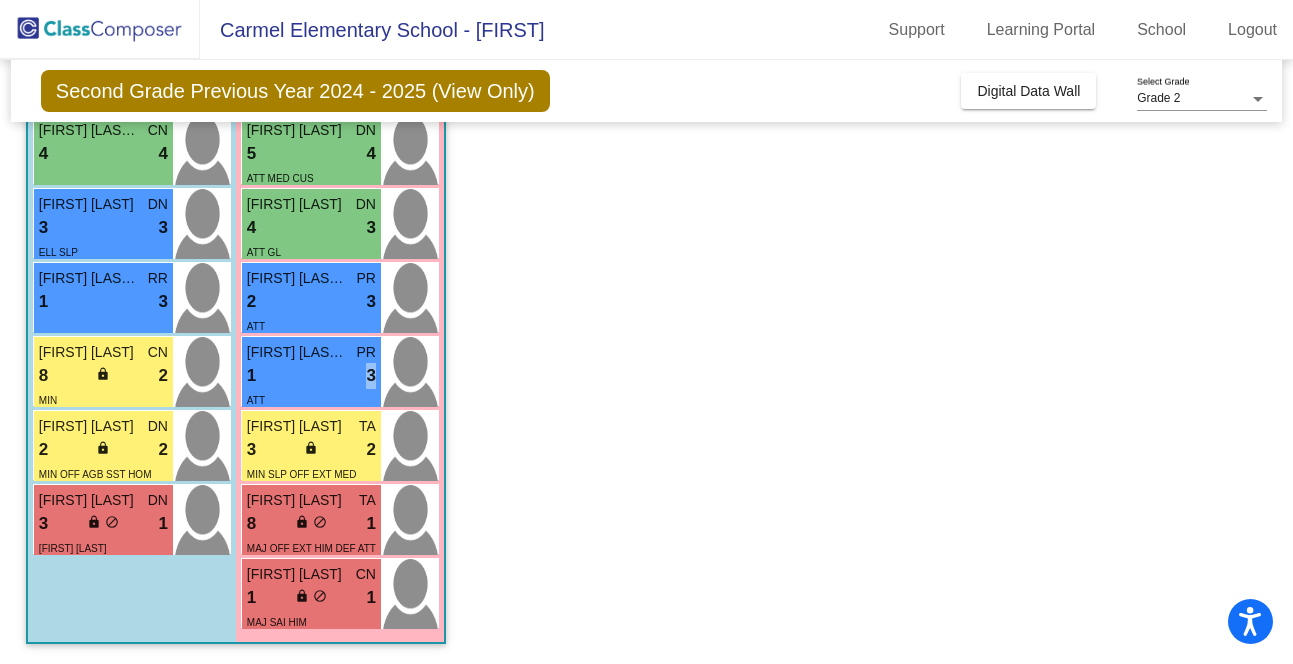 click on "1 lock do_not_disturb_alt 3" at bounding box center [311, 376] 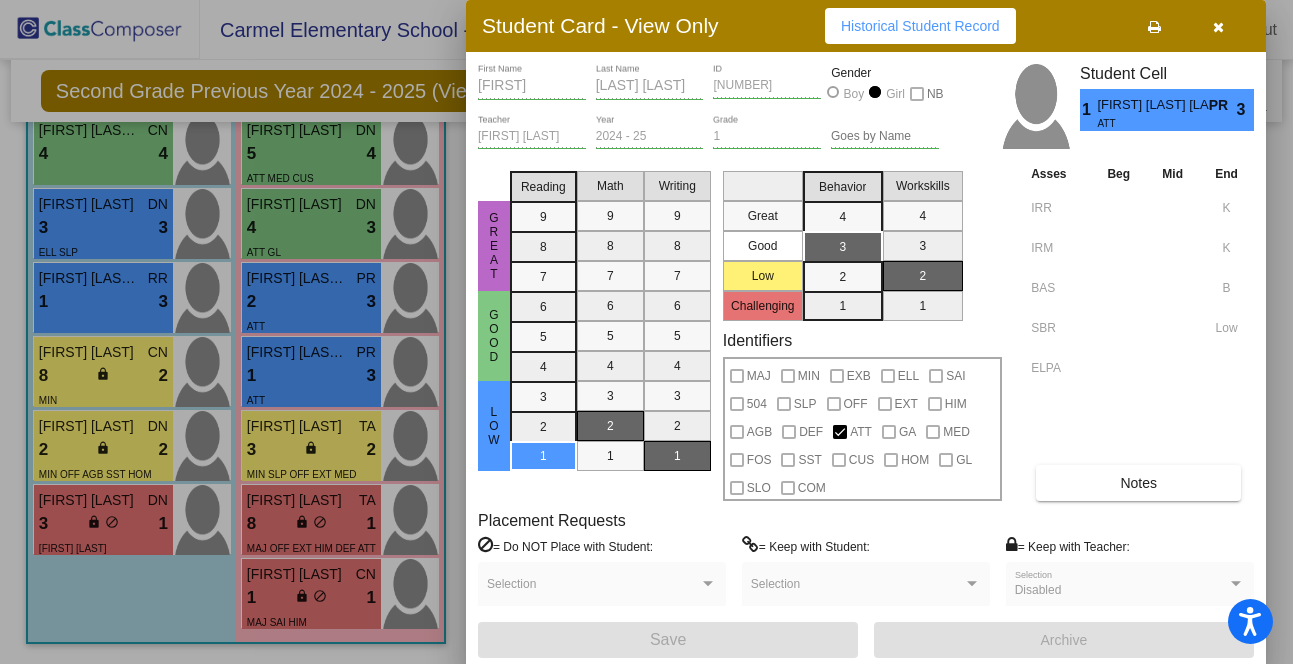 click at bounding box center [646, 332] 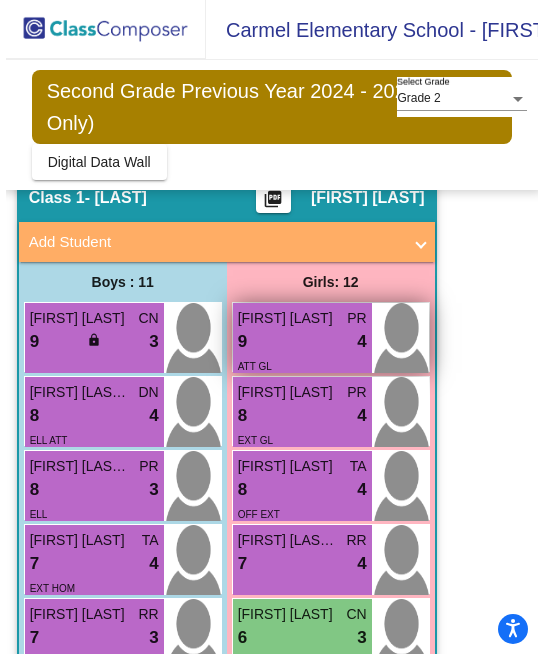 scroll, scrollTop: 0, scrollLeft: 0, axis: both 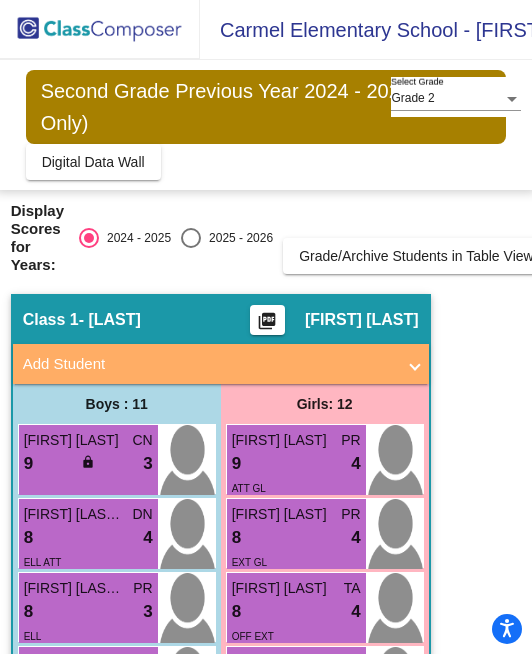 click at bounding box center (191, 238) 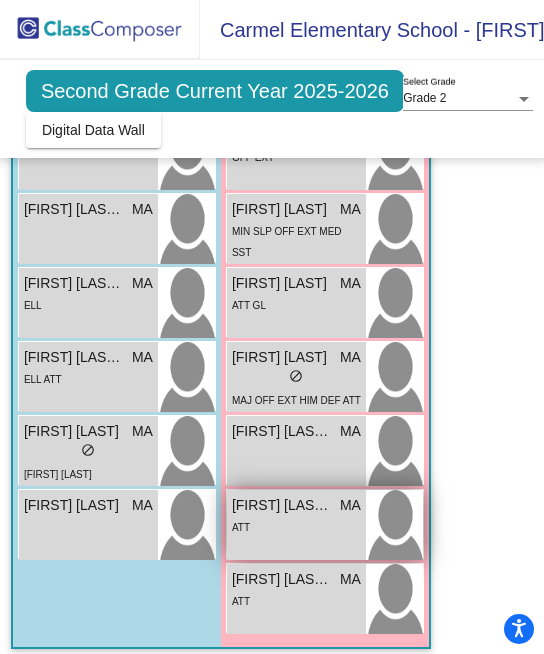 scroll, scrollTop: 658, scrollLeft: 0, axis: vertical 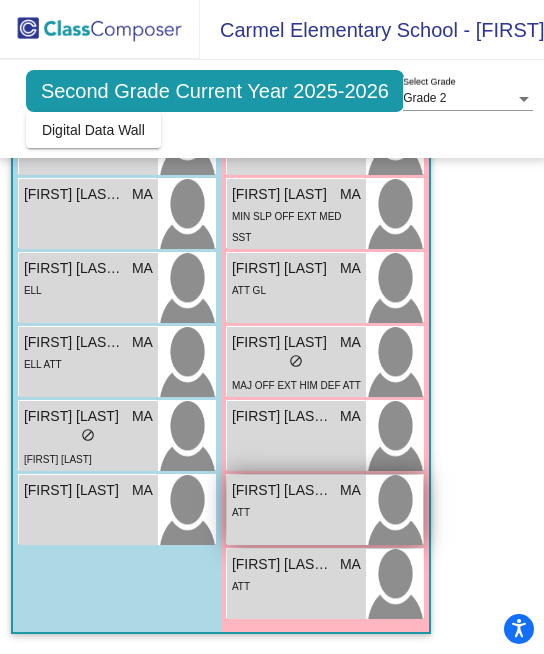 click on "ATT" at bounding box center (296, 511) 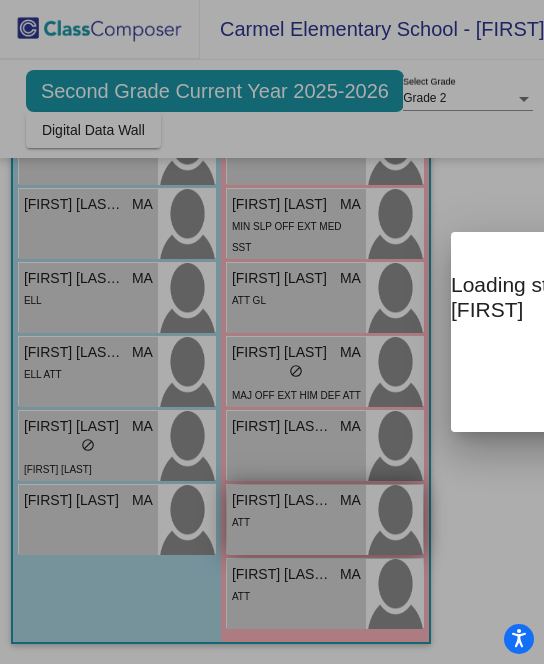 click at bounding box center (272, 332) 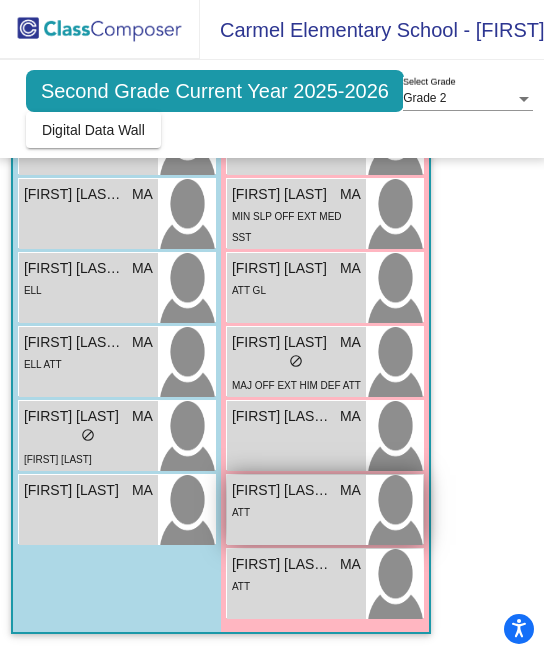 click on "ATT" at bounding box center (296, 511) 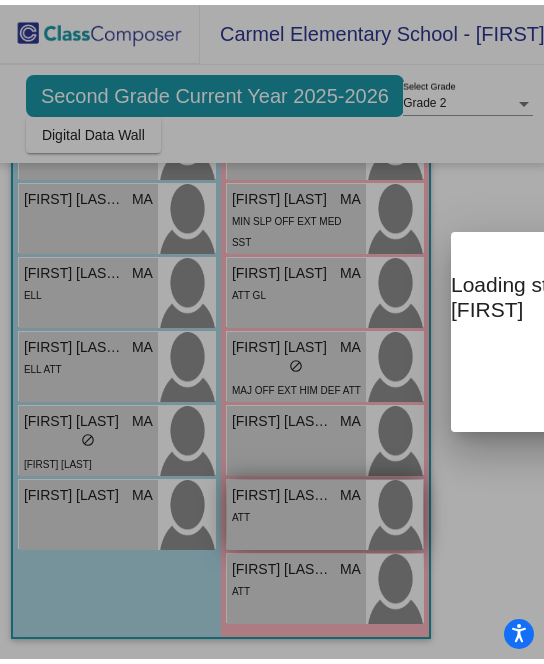 scroll, scrollTop: 0, scrollLeft: 0, axis: both 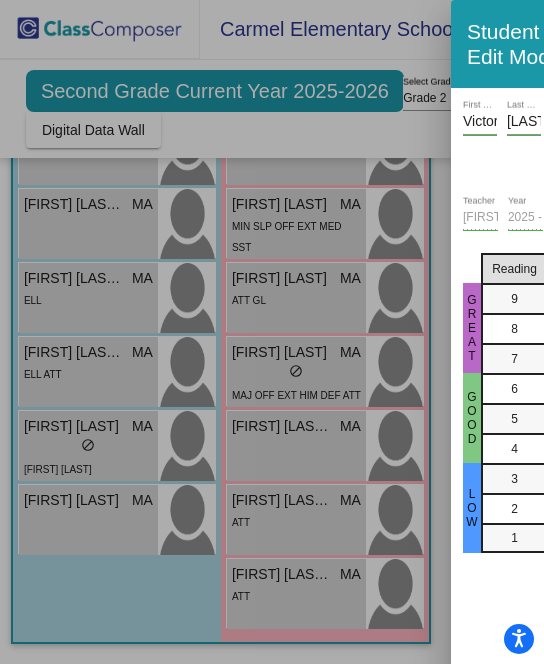 click at bounding box center [272, 332] 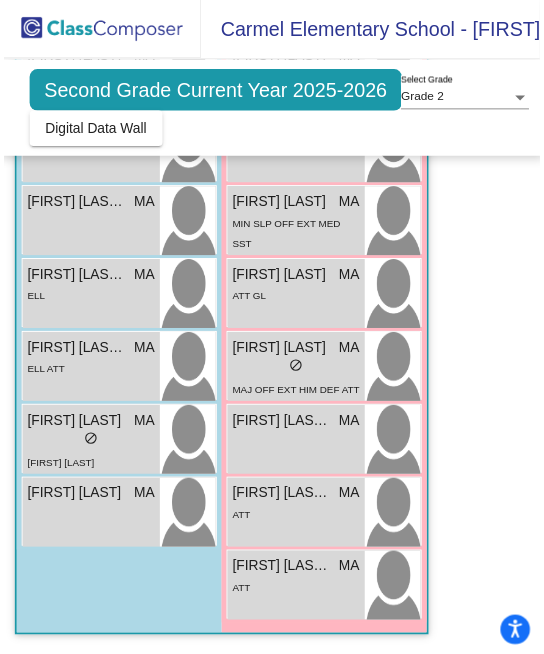 scroll, scrollTop: 0, scrollLeft: 0, axis: both 